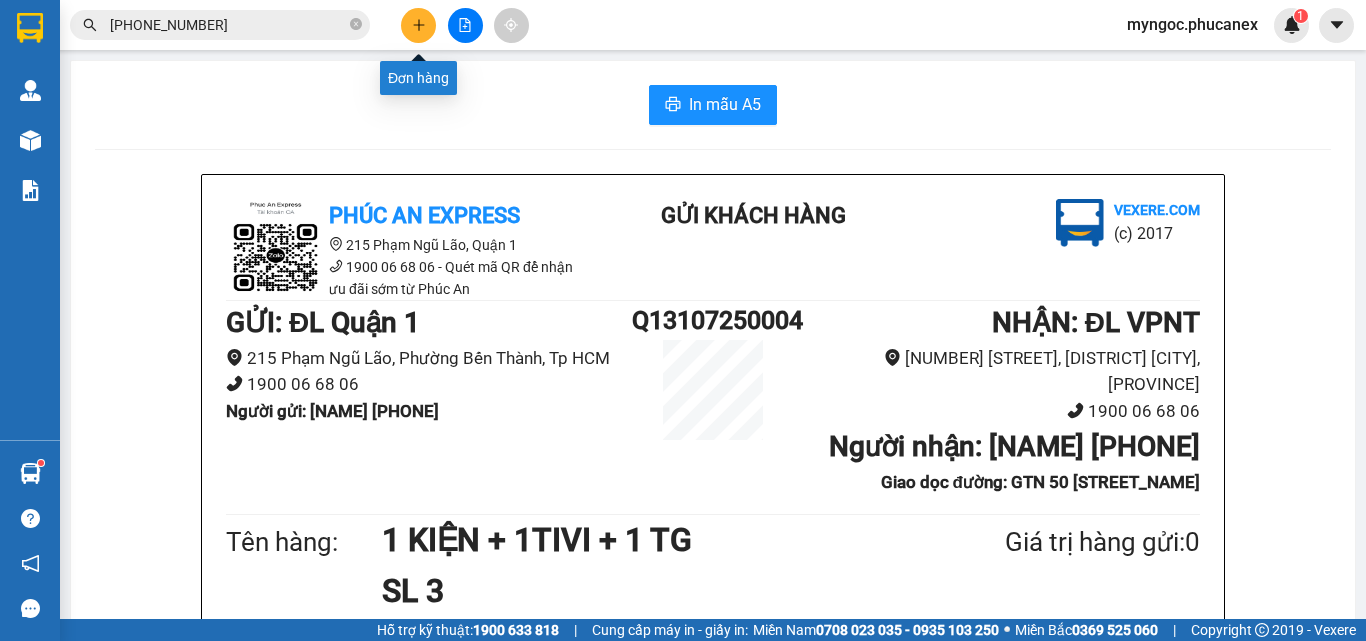 click 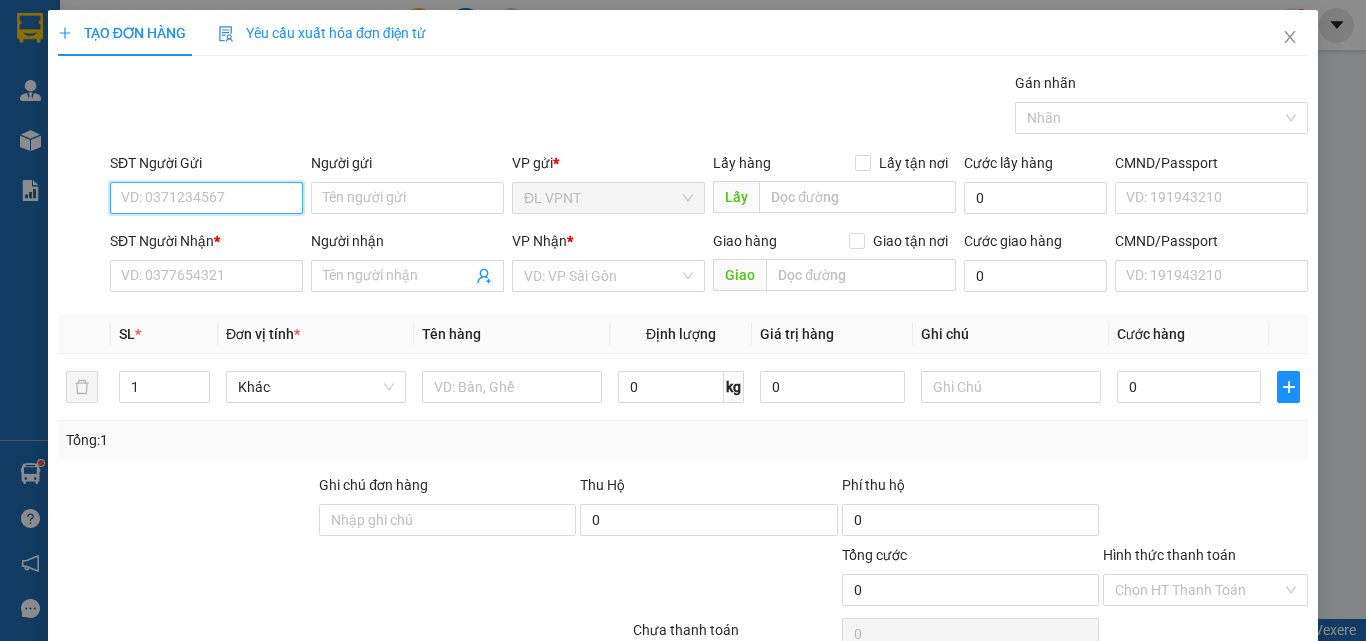 click on "SĐT Người Gửi" at bounding box center [206, 198] 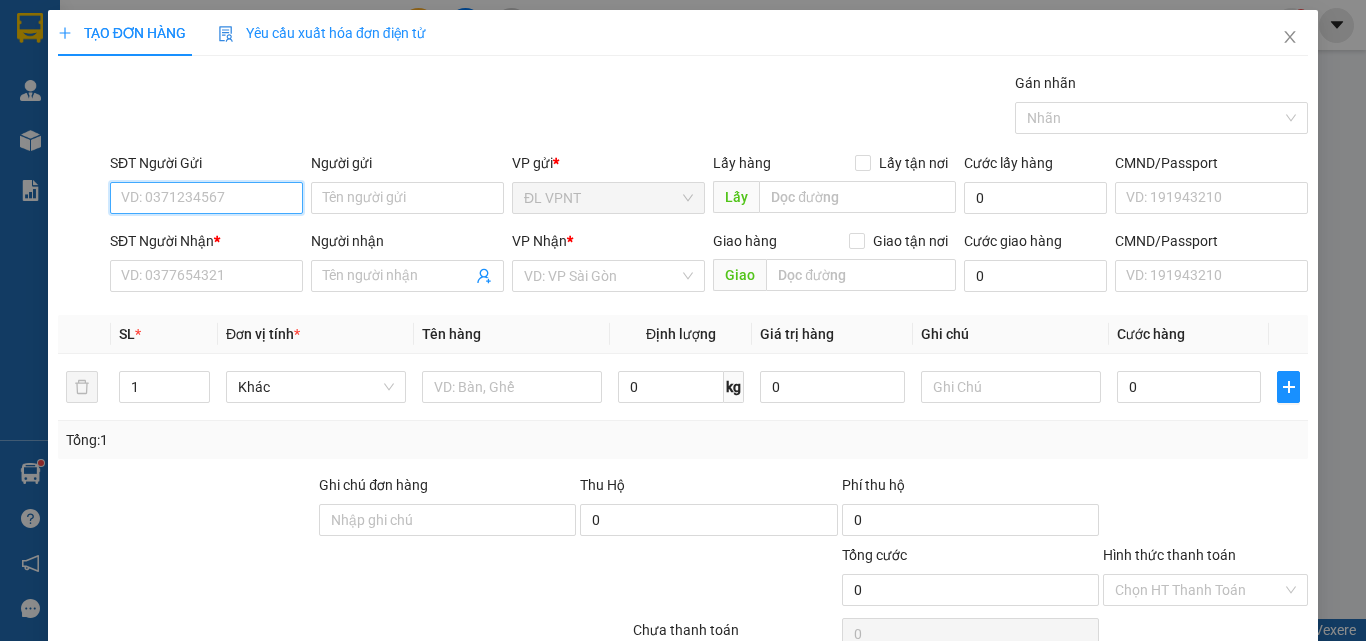 paste on "[PHONE_NUMBER]" 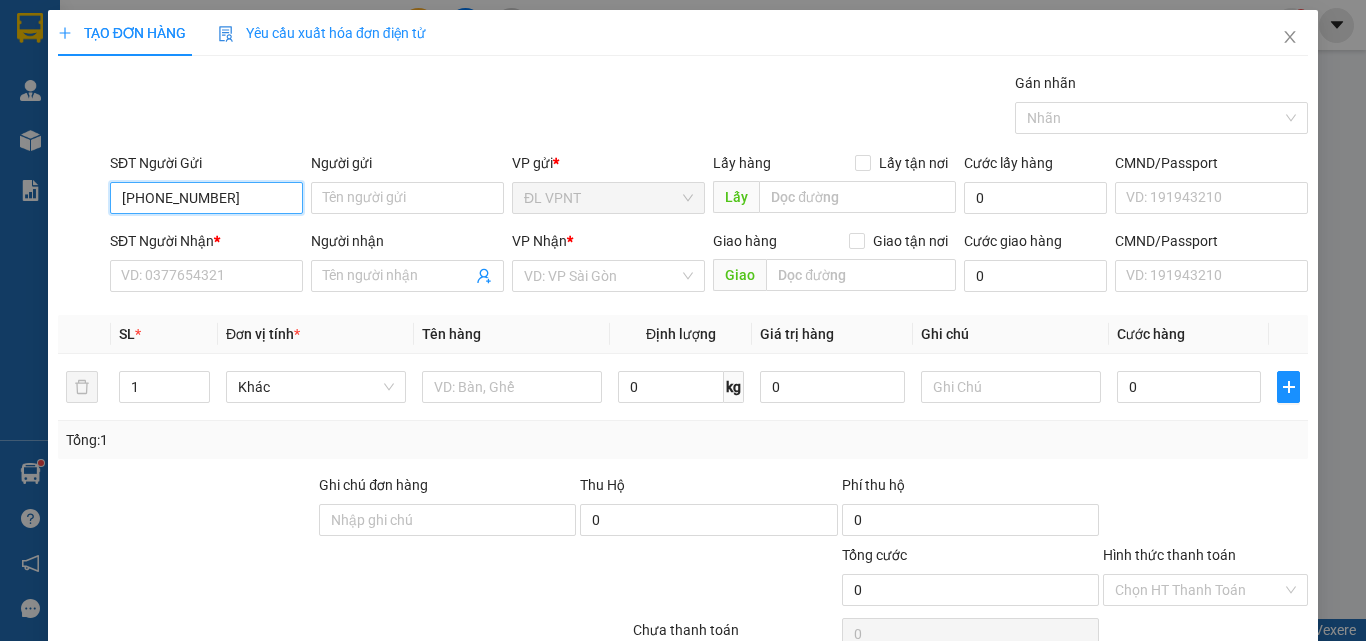 click on "[PHONE_NUMBER]" at bounding box center [206, 198] 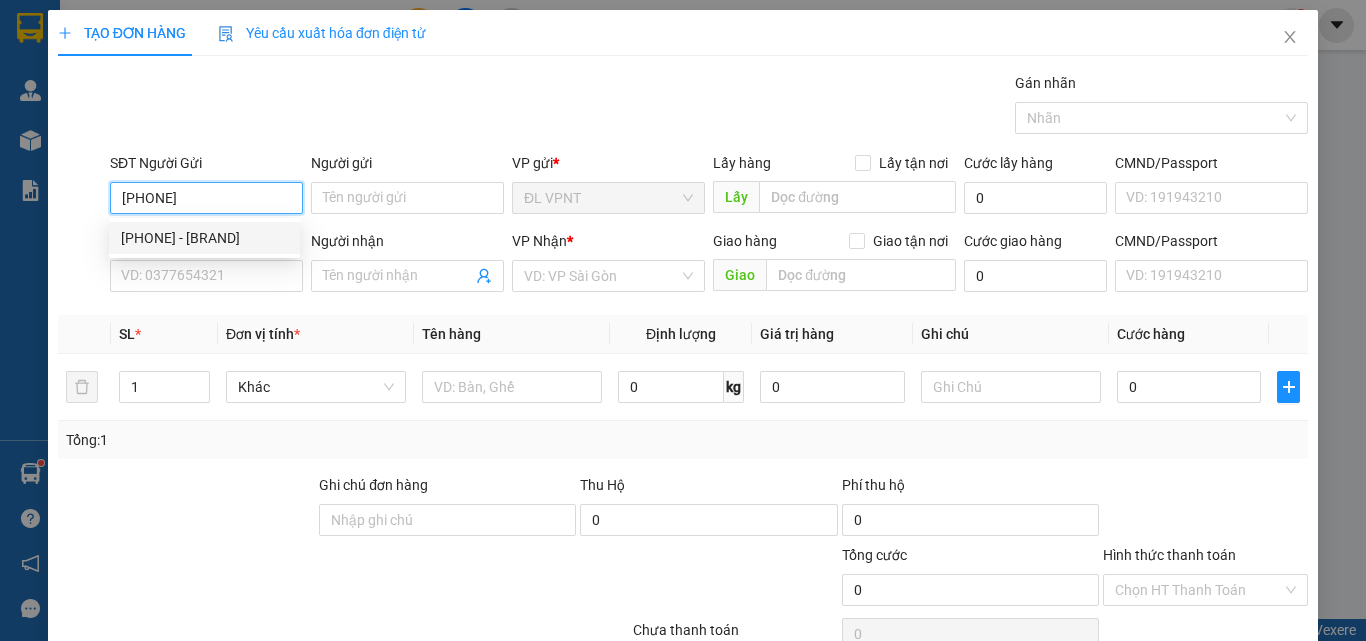 click on "[PHONE]" at bounding box center (206, 198) 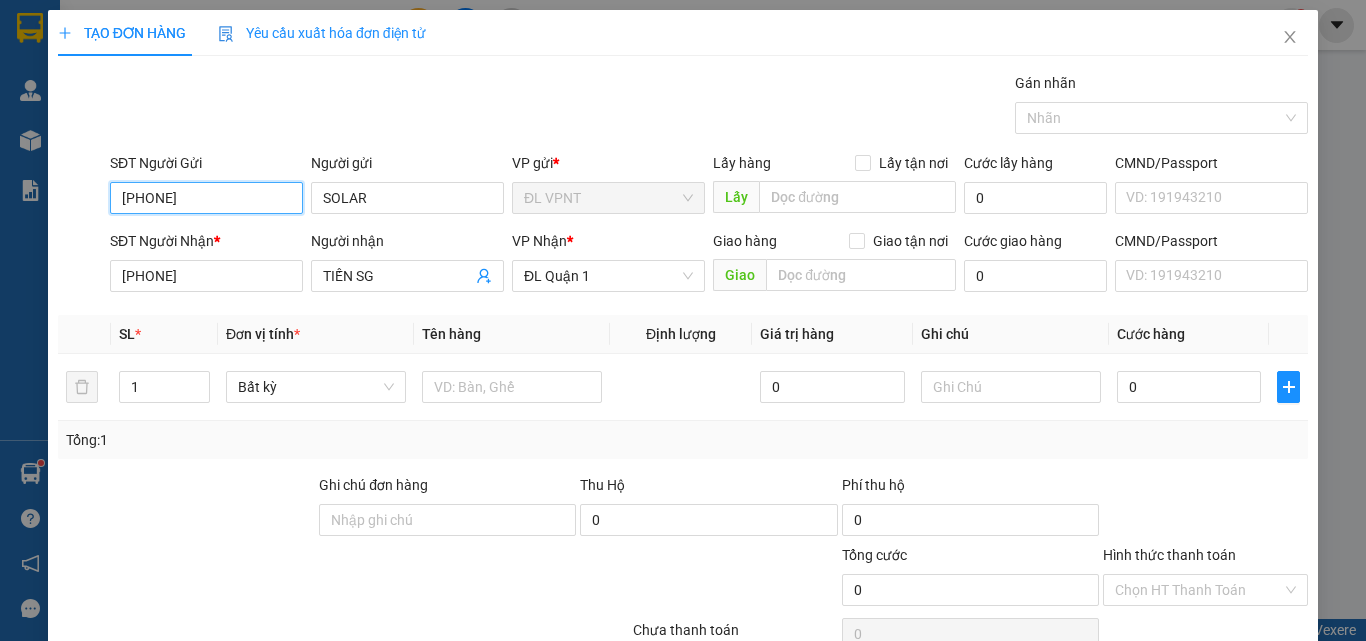 type on "[PHONE]" 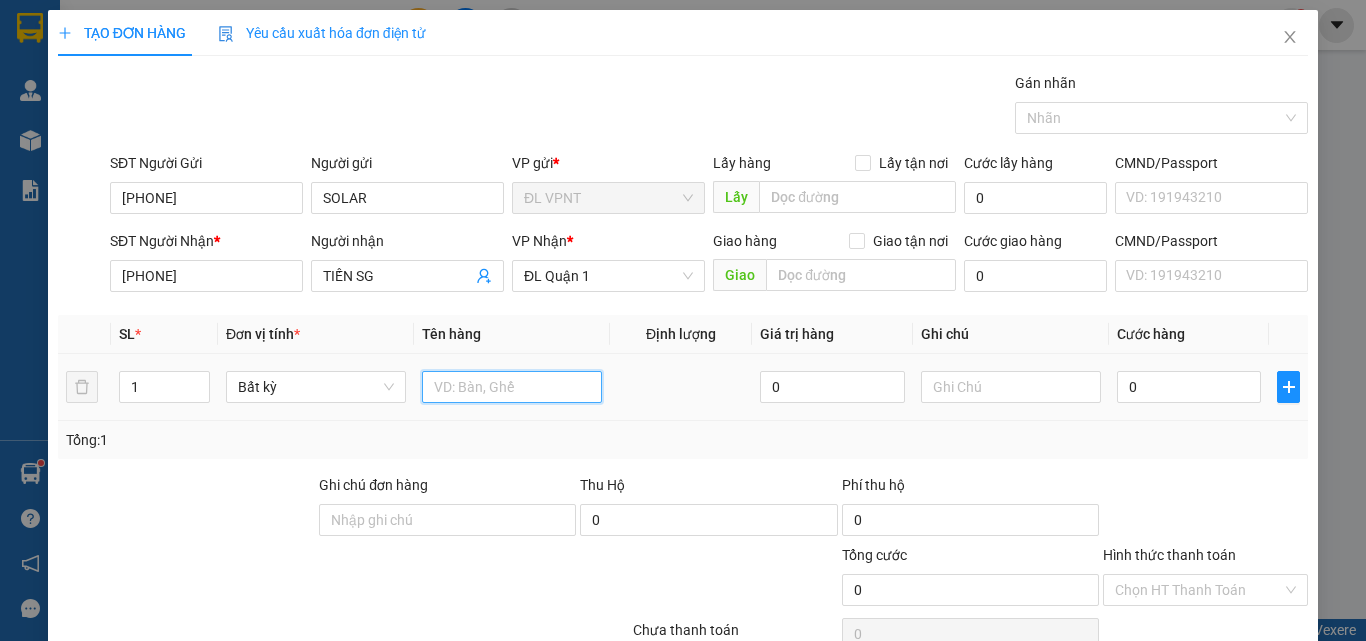 click at bounding box center (512, 387) 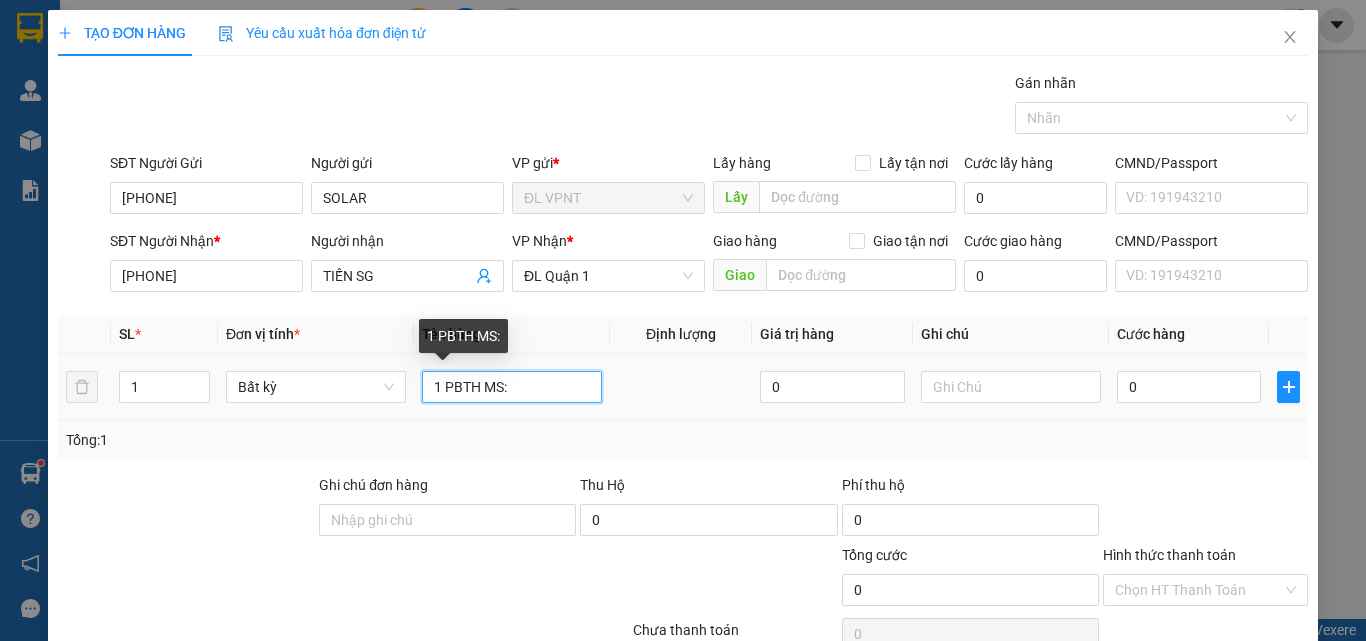click on "1 PBTH MS:" at bounding box center [512, 387] 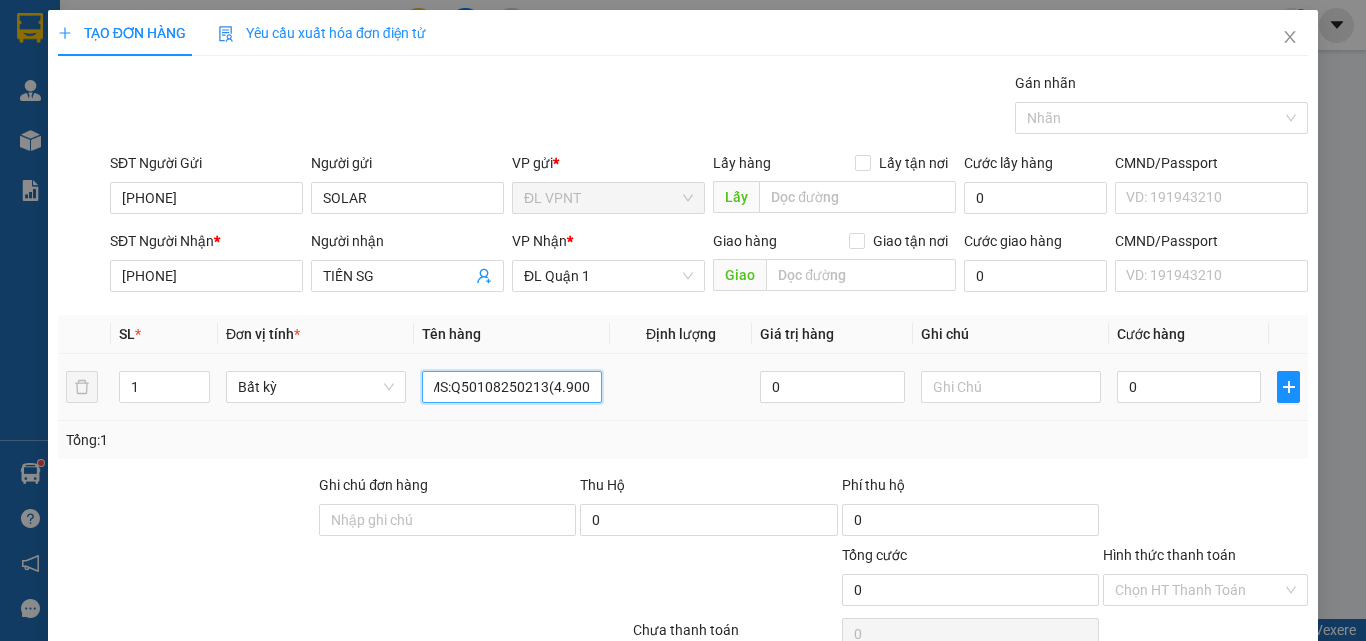 scroll, scrollTop: 0, scrollLeft: 60, axis: horizontal 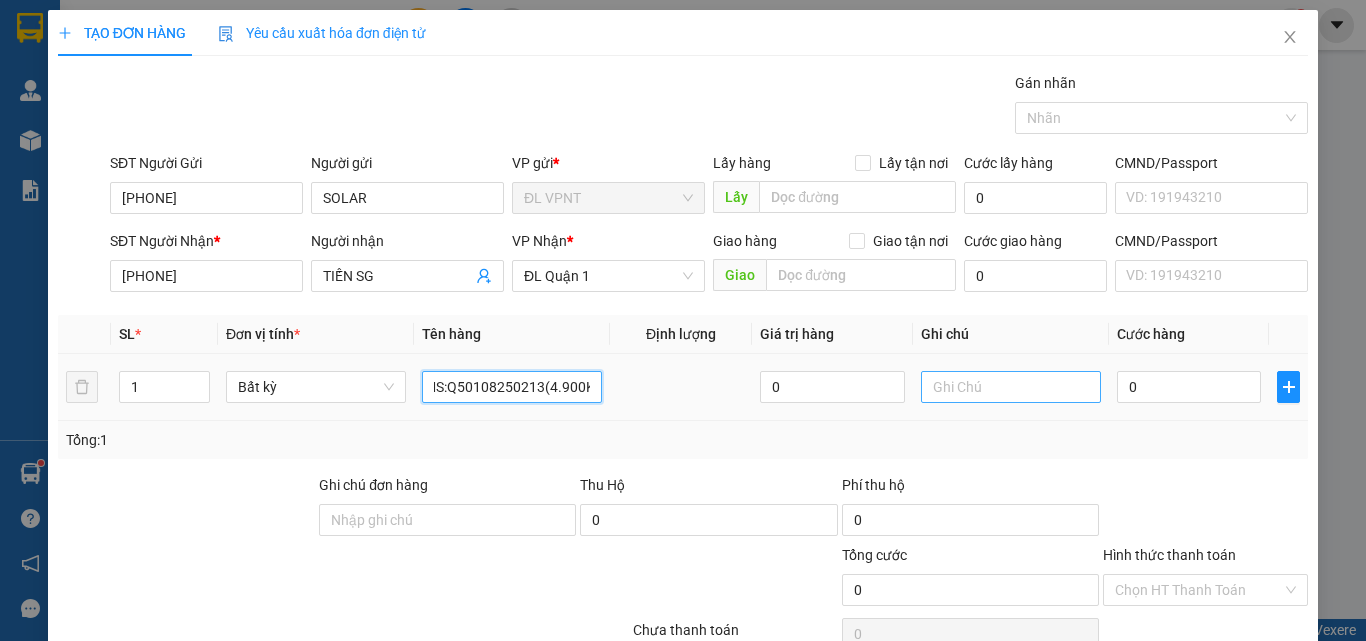 type on "1 PBTH MS:Q50108250213(4.900K)" 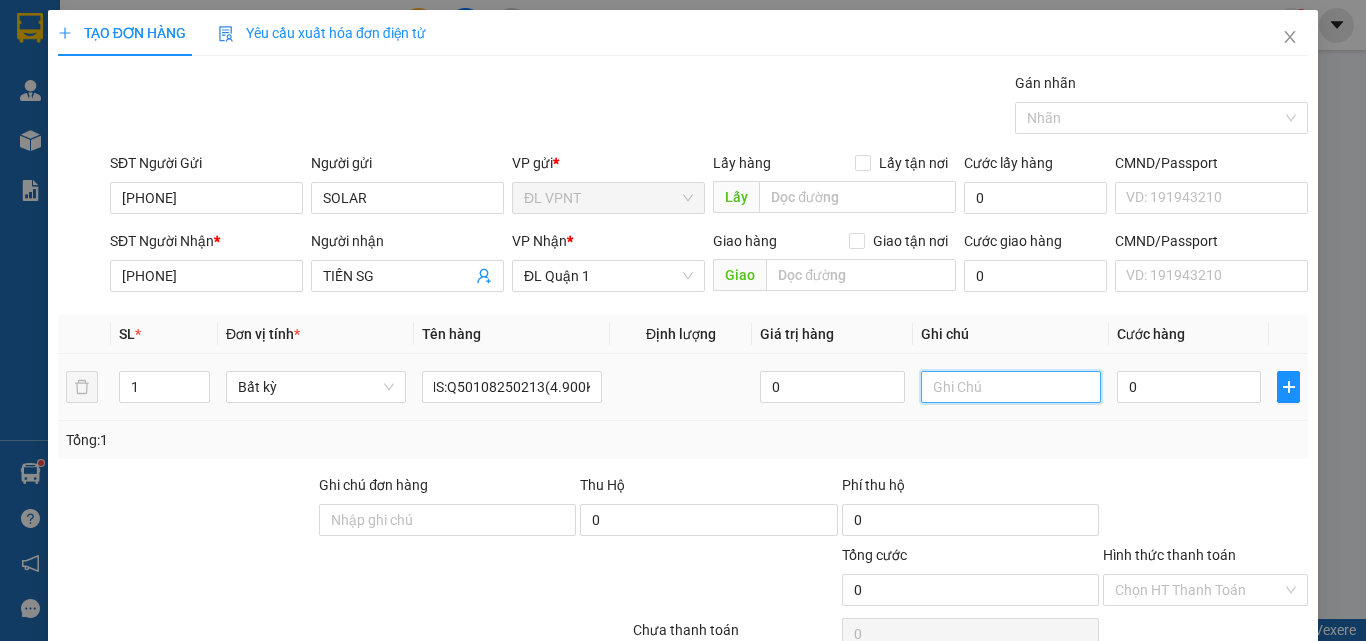 click at bounding box center [1011, 387] 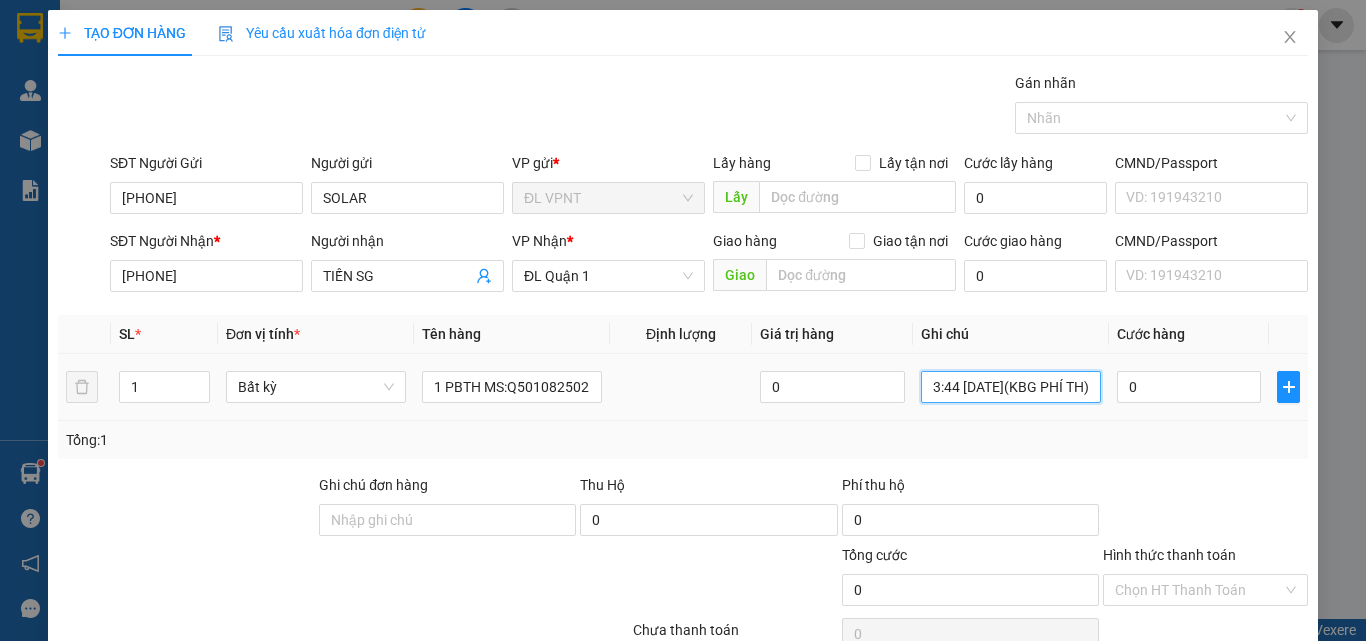 scroll, scrollTop: 0, scrollLeft: 80, axis: horizontal 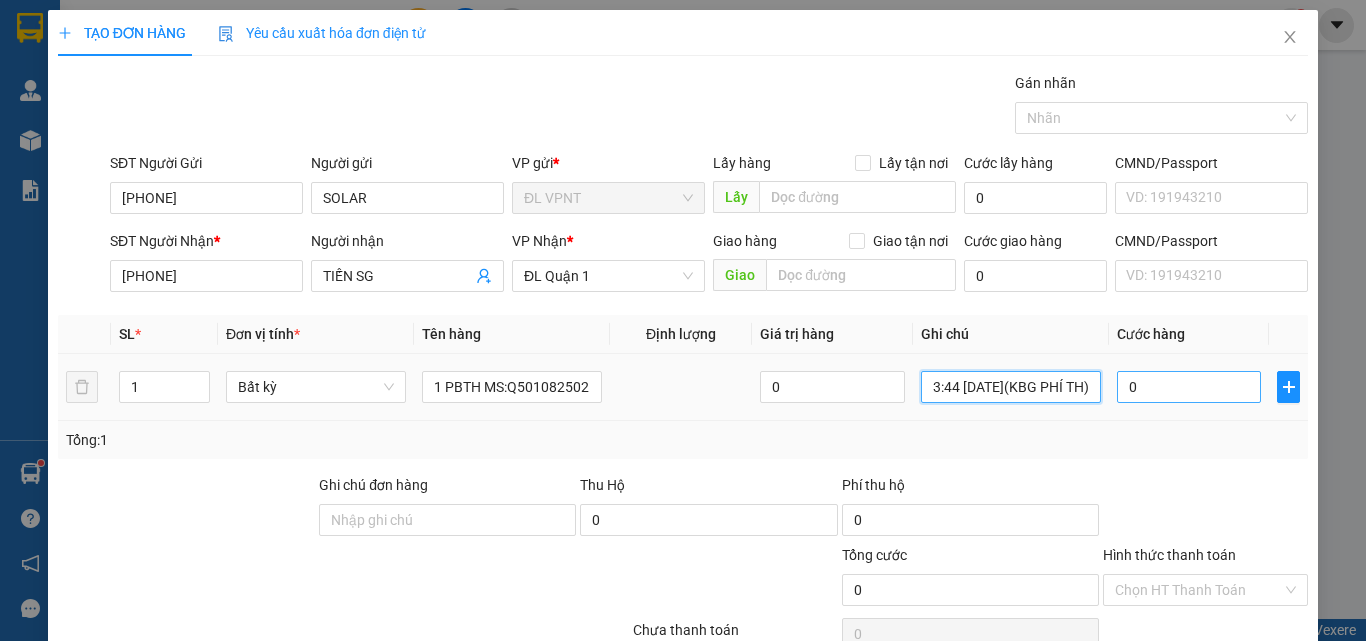 type on "CK MB 13:44 [DATE](KBG PHÍ TH)" 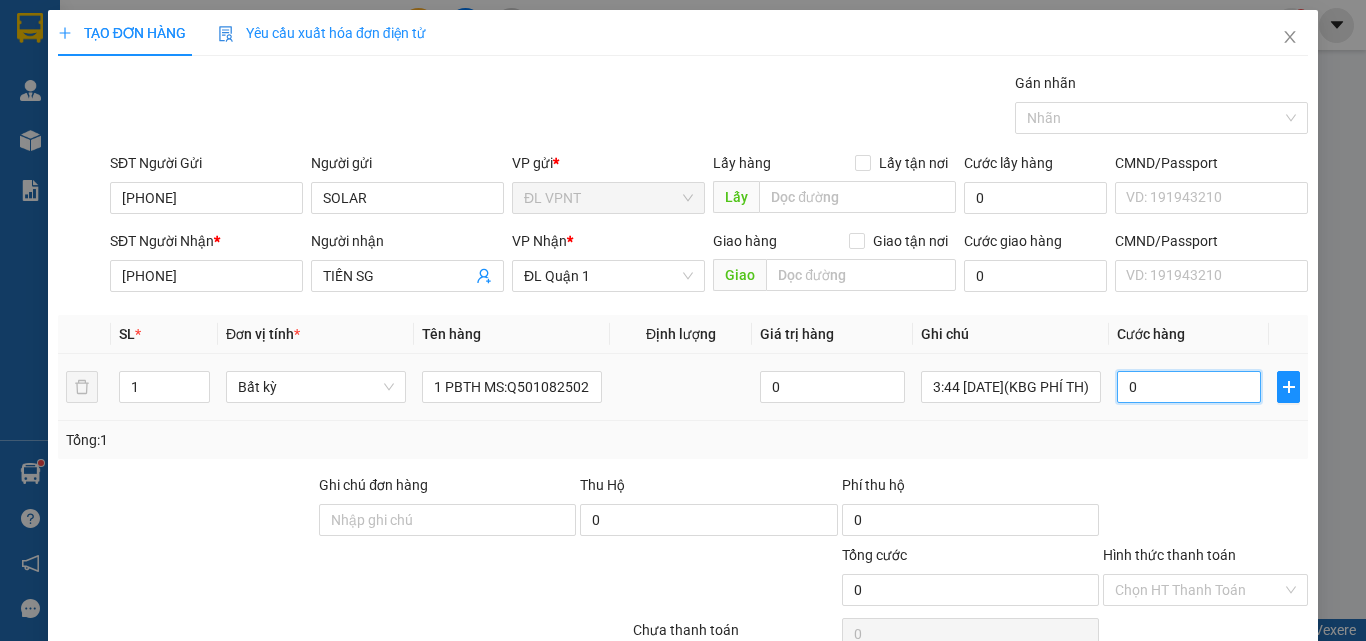 scroll, scrollTop: 0, scrollLeft: 0, axis: both 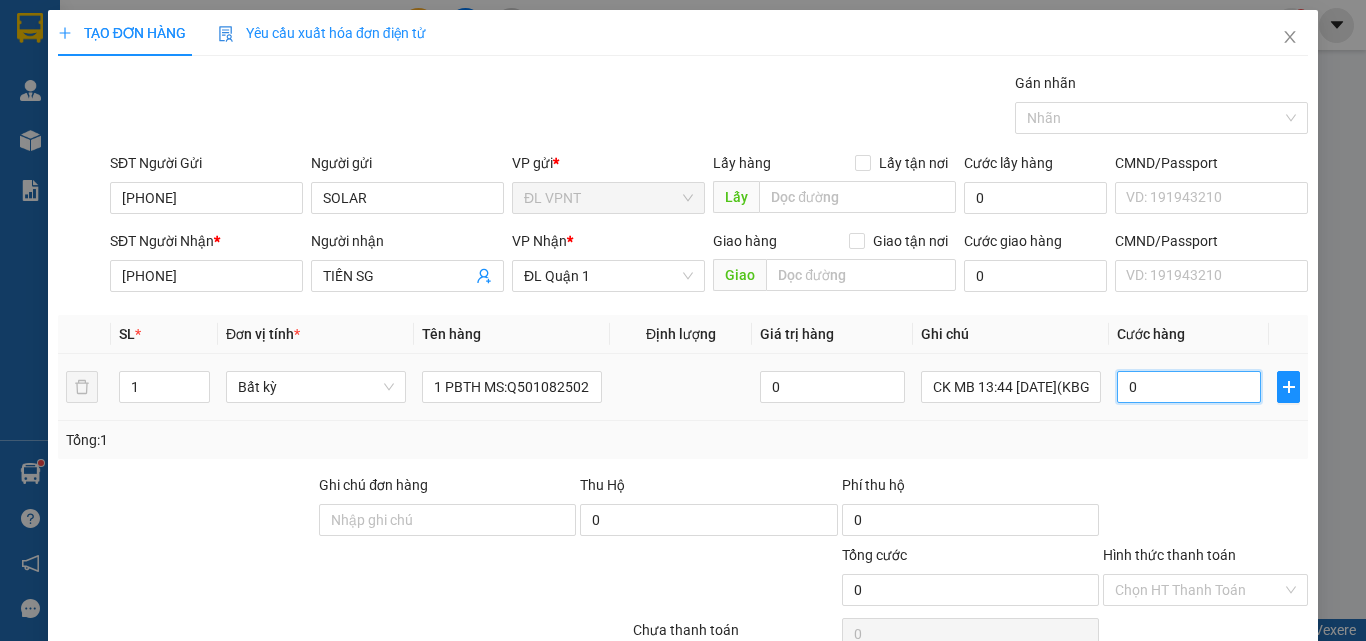 click on "0" at bounding box center [1189, 387] 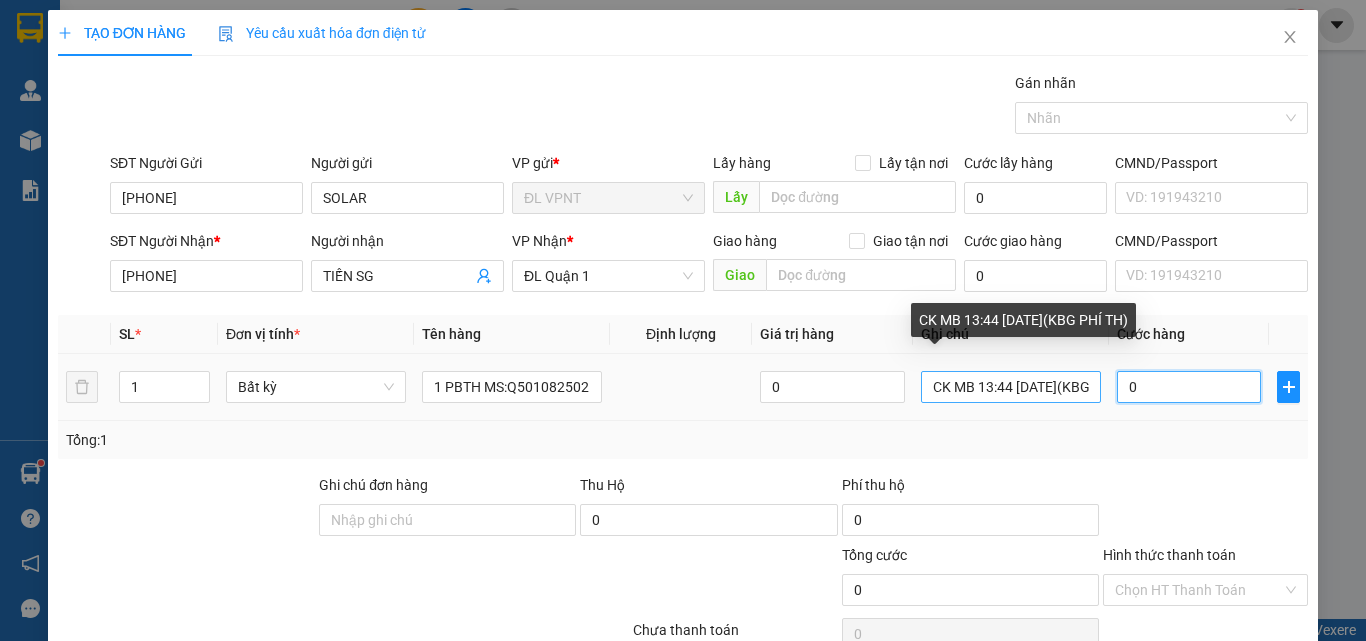 drag, startPoint x: 1143, startPoint y: 386, endPoint x: 1077, endPoint y: 398, distance: 67.08204 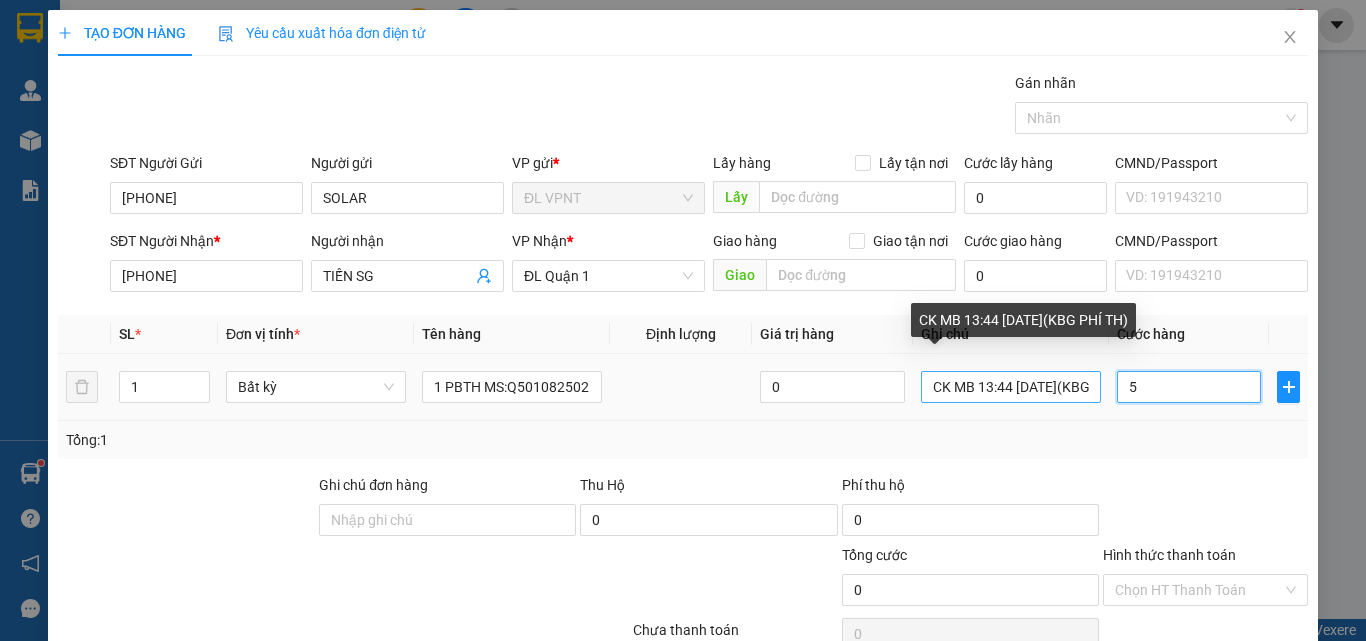 type on "5" 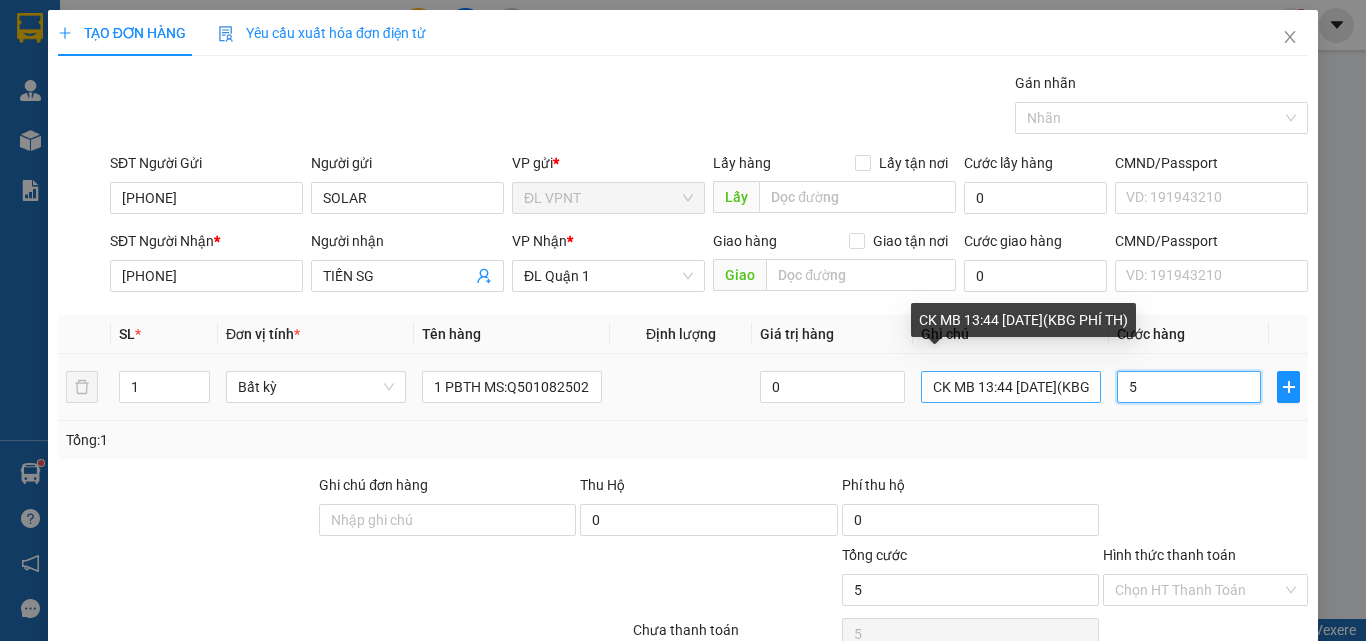 type on "50" 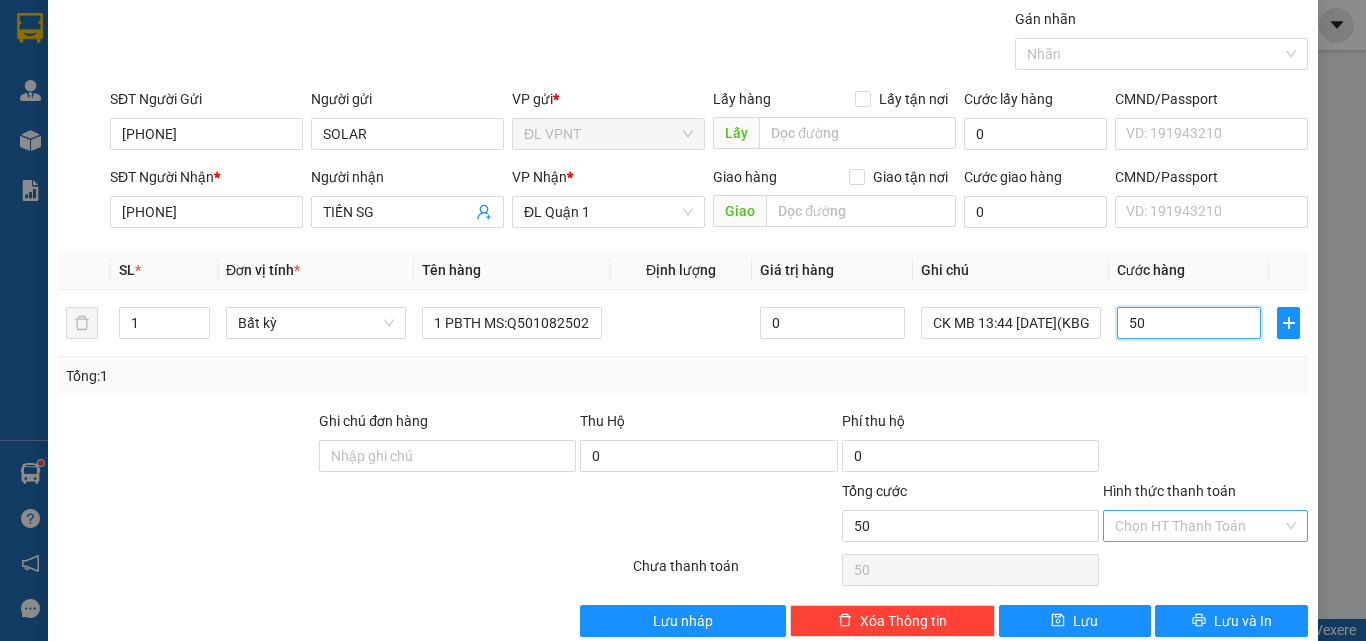 scroll, scrollTop: 99, scrollLeft: 0, axis: vertical 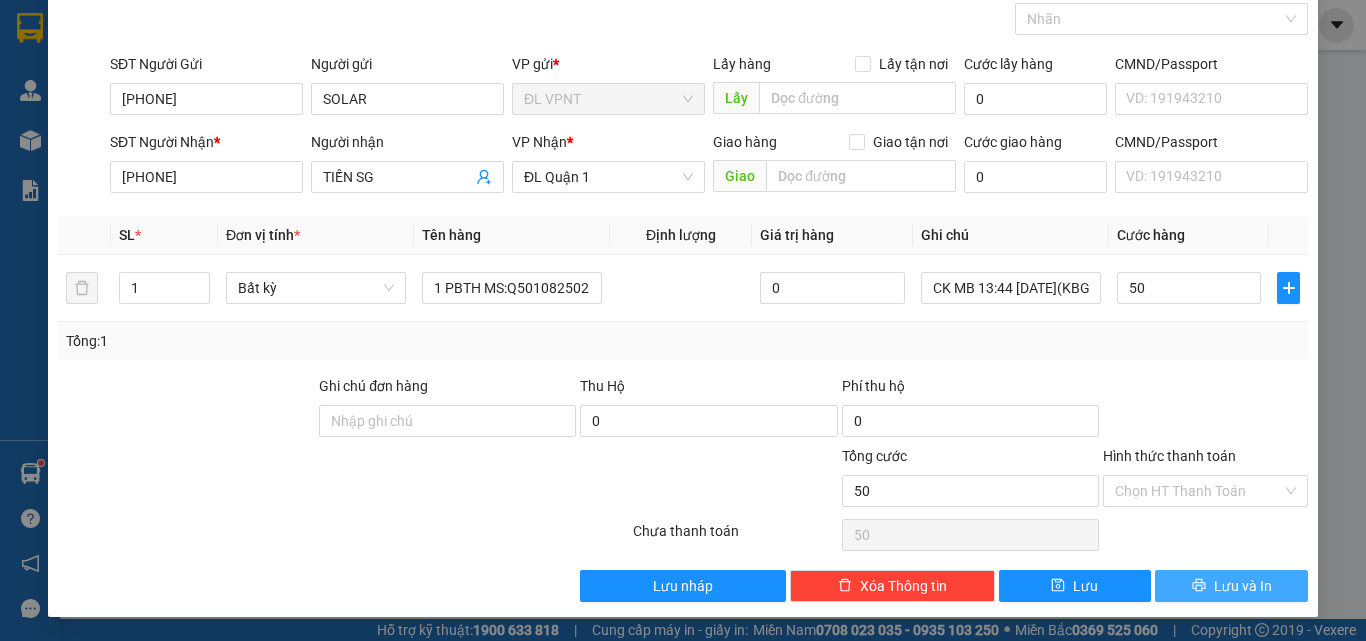 type on "50.000" 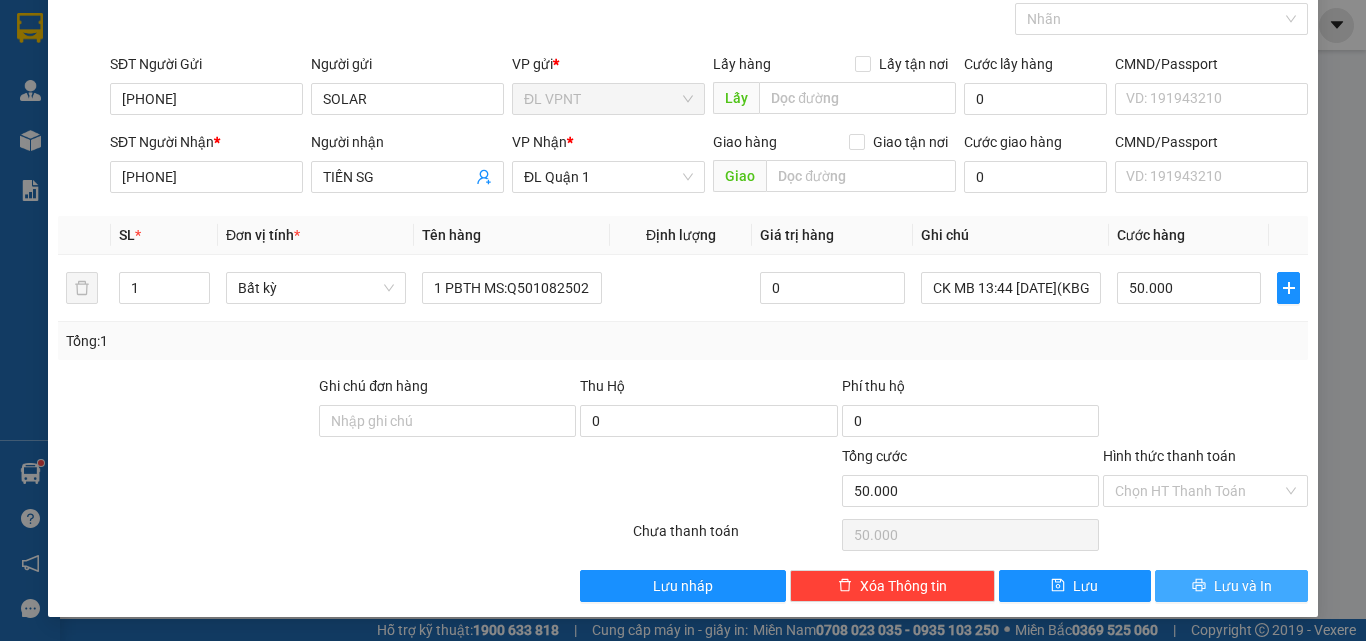 click on "Lưu và In" at bounding box center (1243, 586) 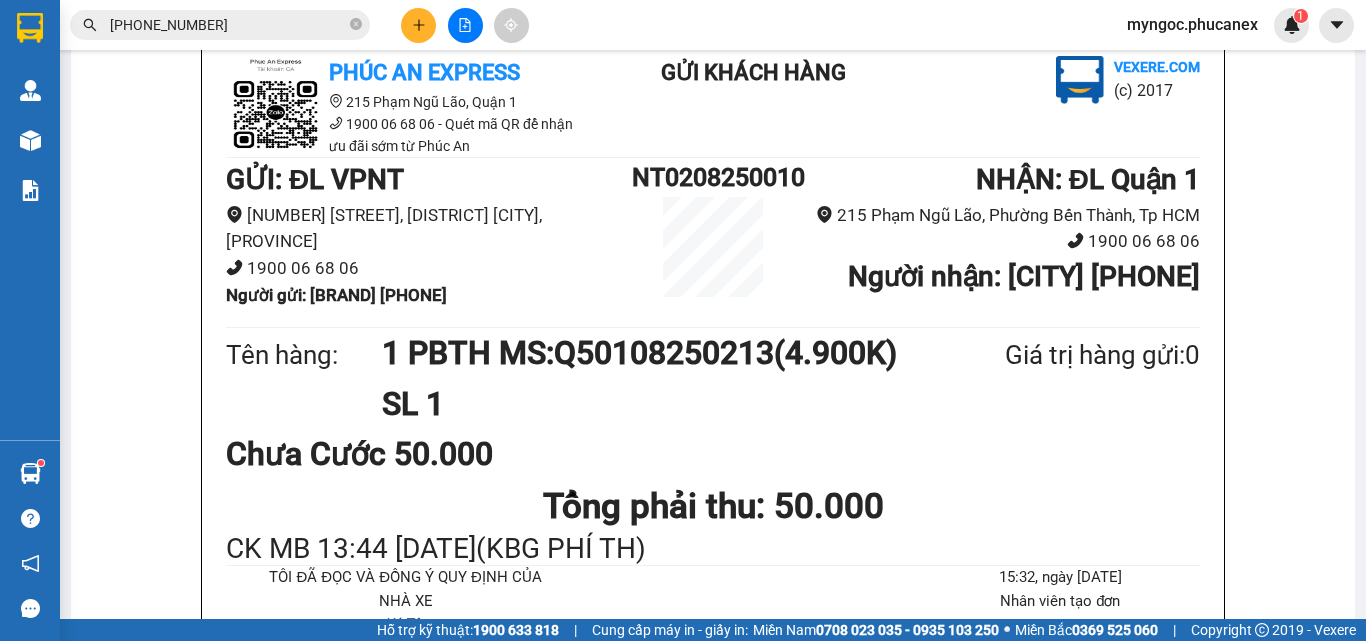 scroll, scrollTop: 100, scrollLeft: 0, axis: vertical 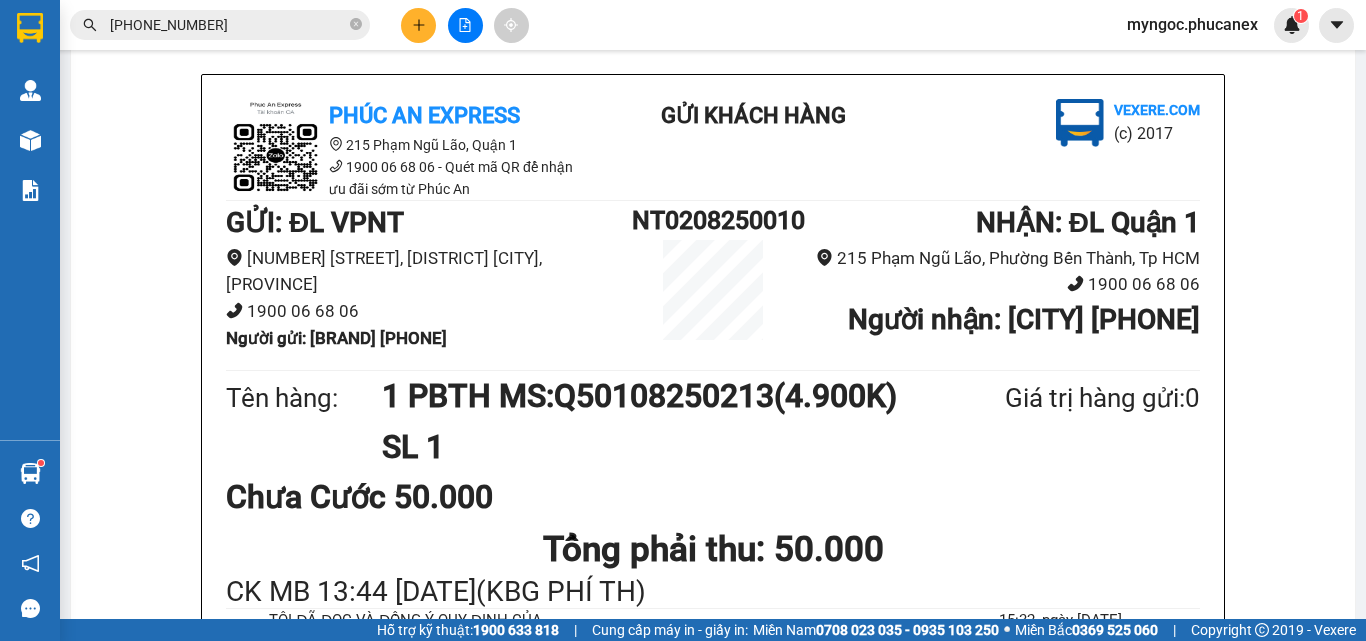 click 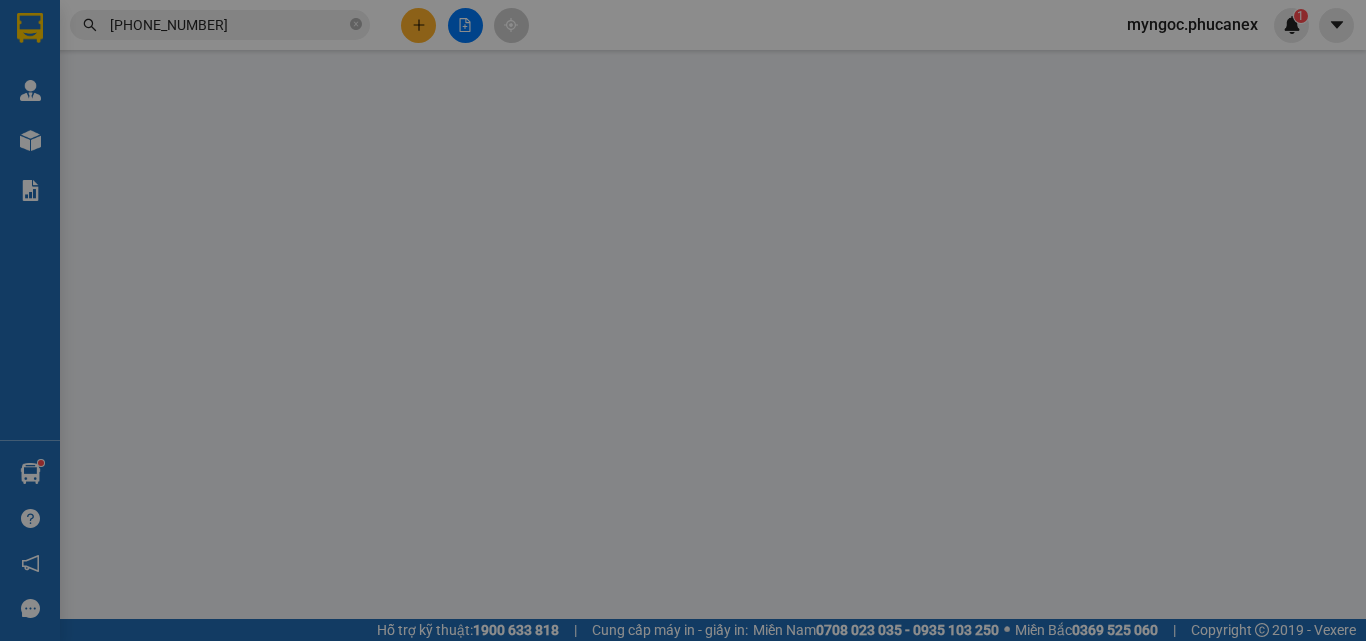 scroll, scrollTop: 0, scrollLeft: 0, axis: both 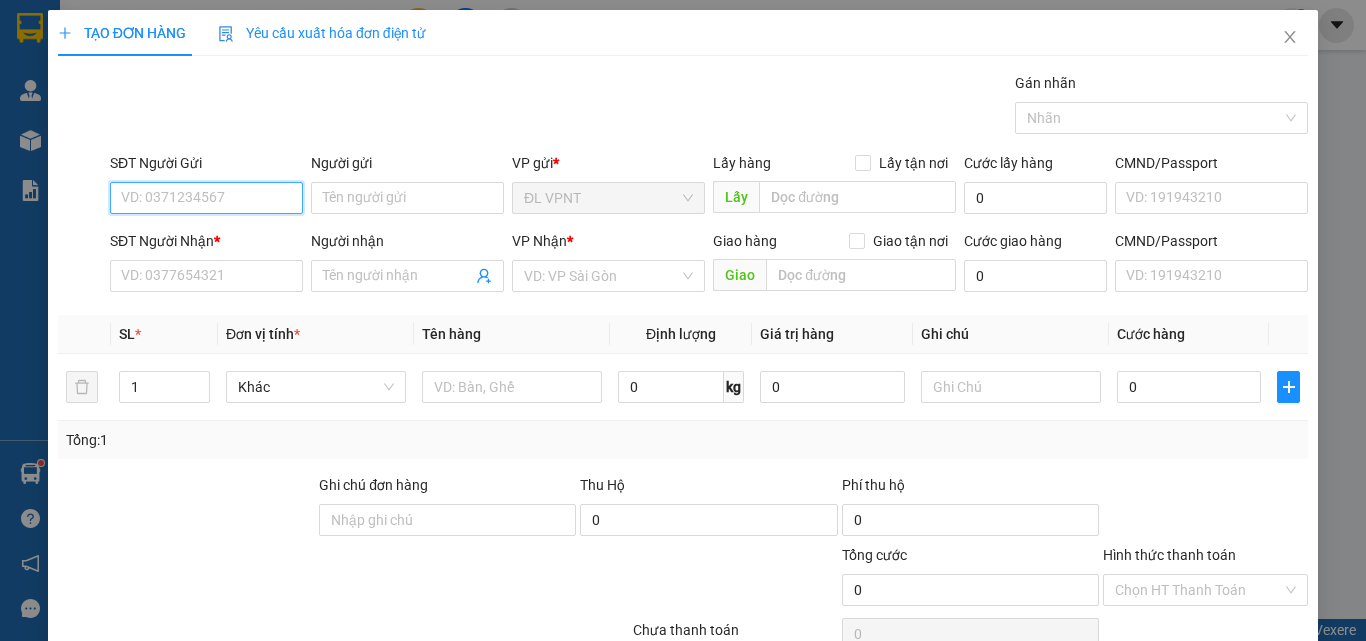 click on "SĐT Người Gửi" at bounding box center (206, 198) 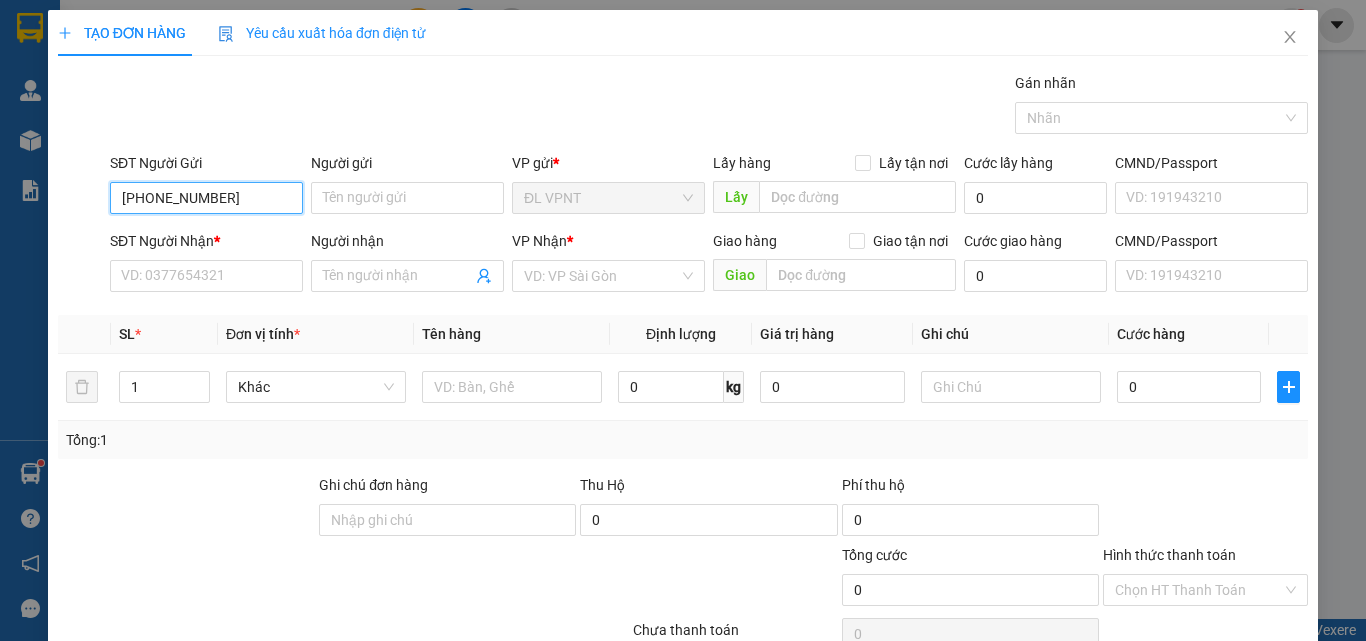 click on "[PHONE_NUMBER]" at bounding box center [206, 198] 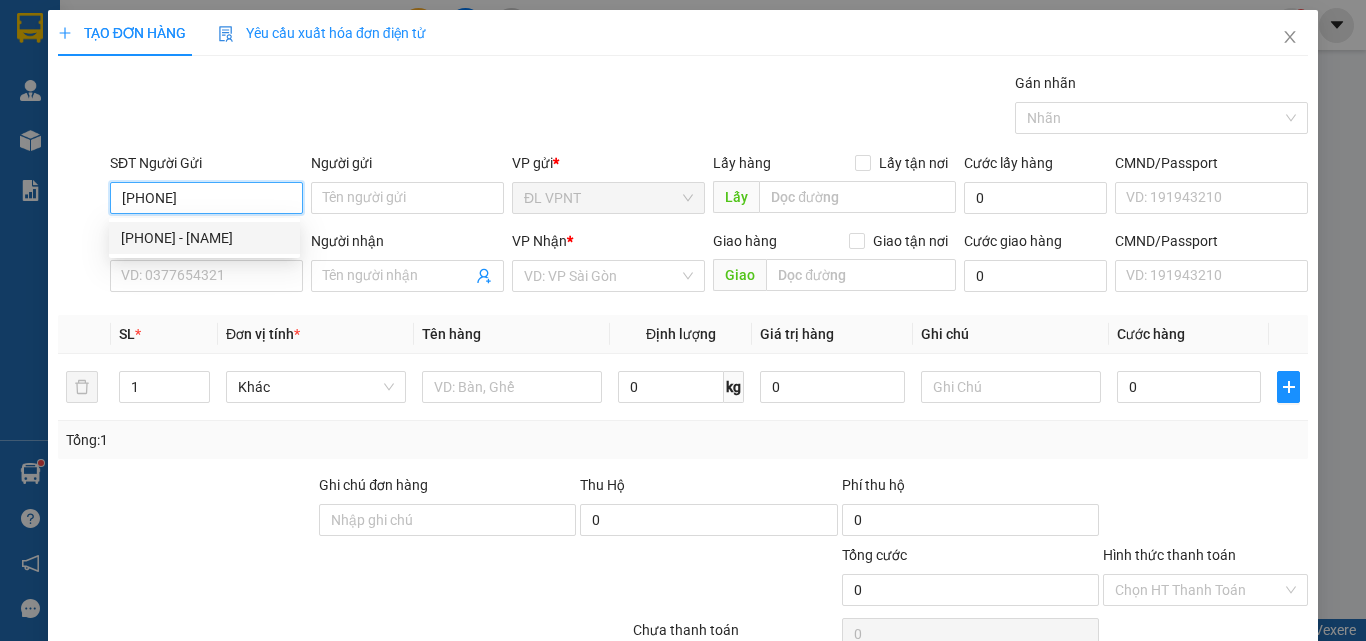 click on "[PHONE] - [NAME]" at bounding box center [204, 238] 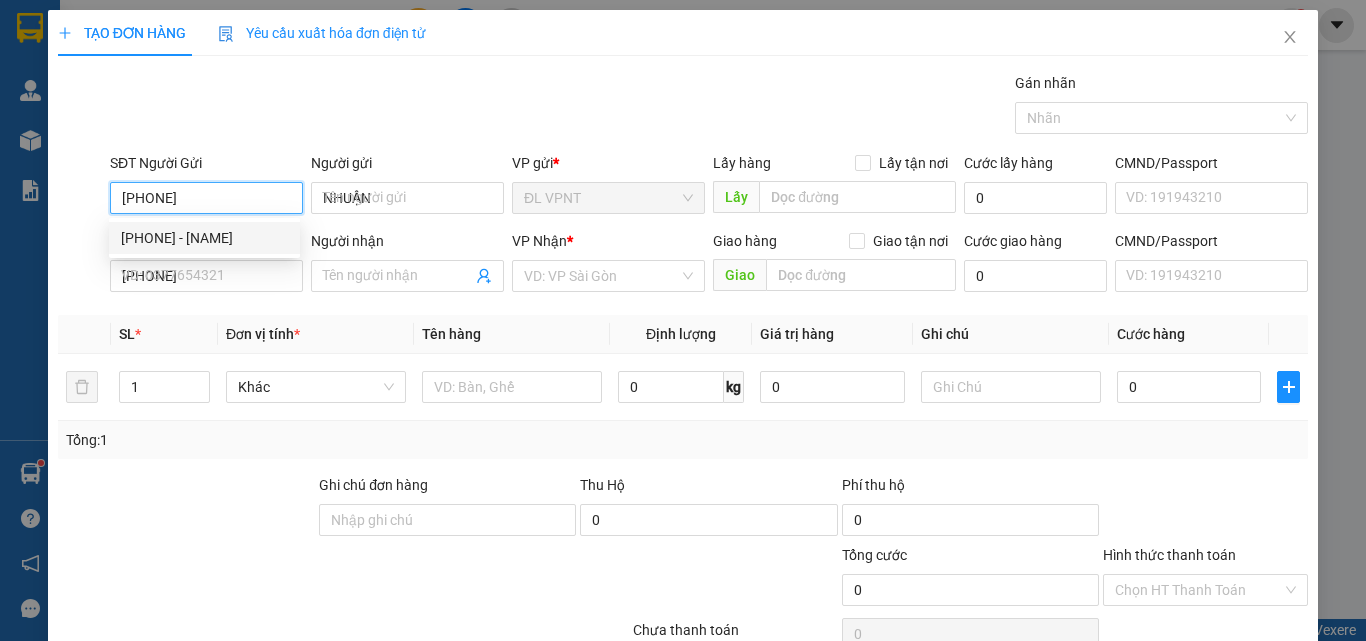 type on "LIÊM" 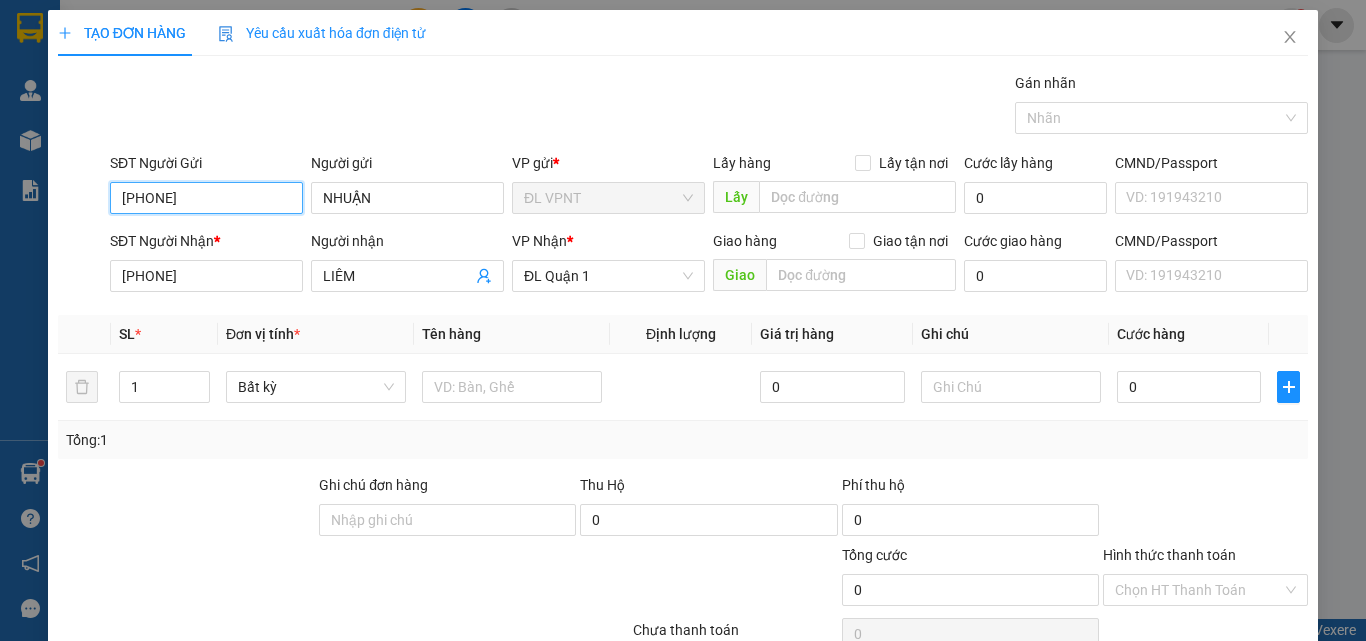 type on "[PHONE]" 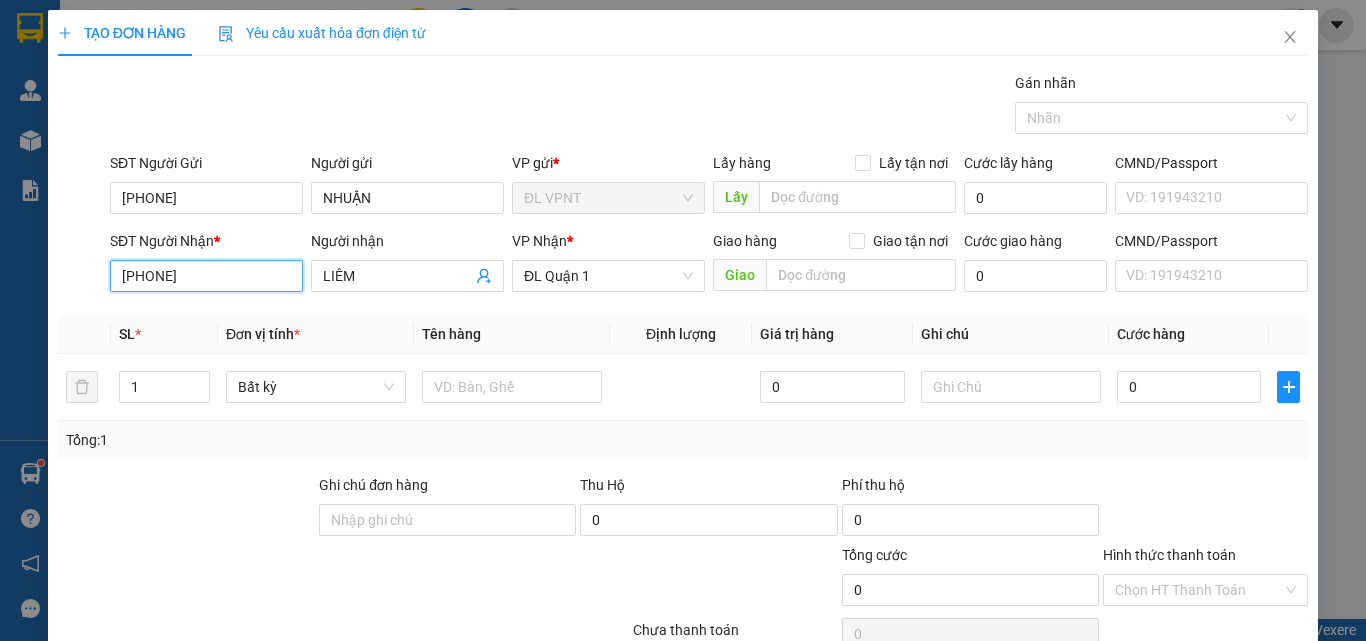 drag, startPoint x: 218, startPoint y: 277, endPoint x: 0, endPoint y: 275, distance: 218.00917 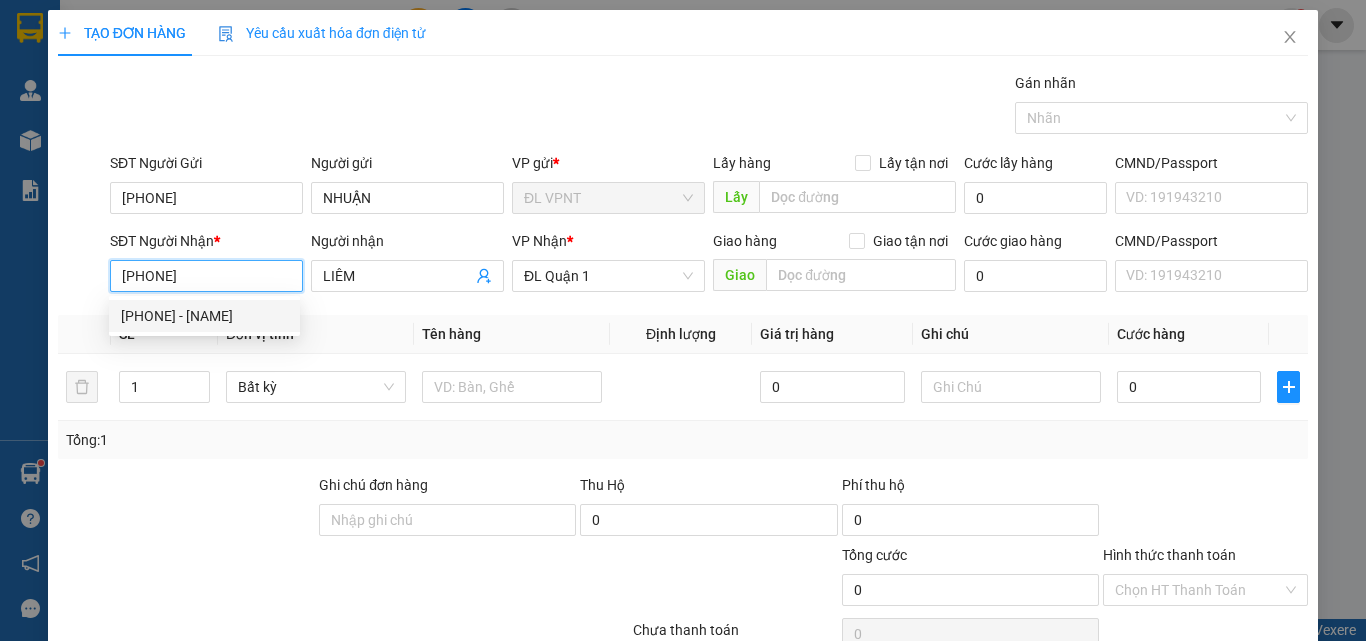 paste on "[NAME] [PHONE]" 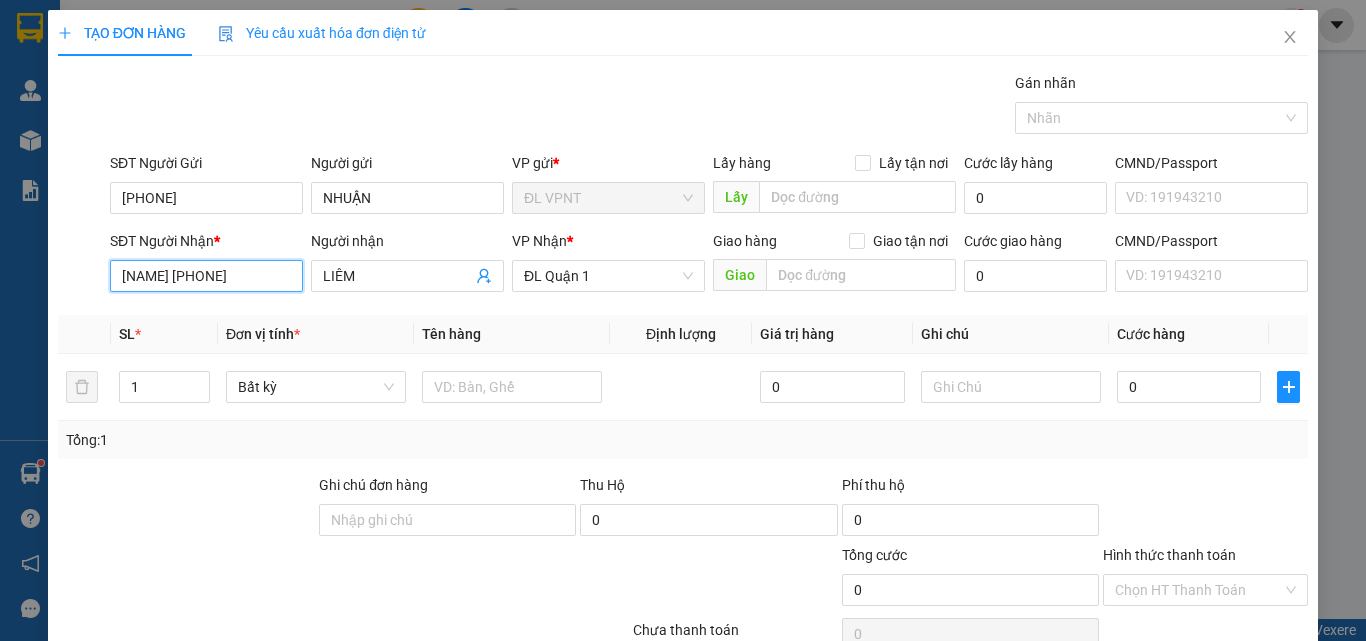 drag, startPoint x: 159, startPoint y: 279, endPoint x: 104, endPoint y: 277, distance: 55.03635 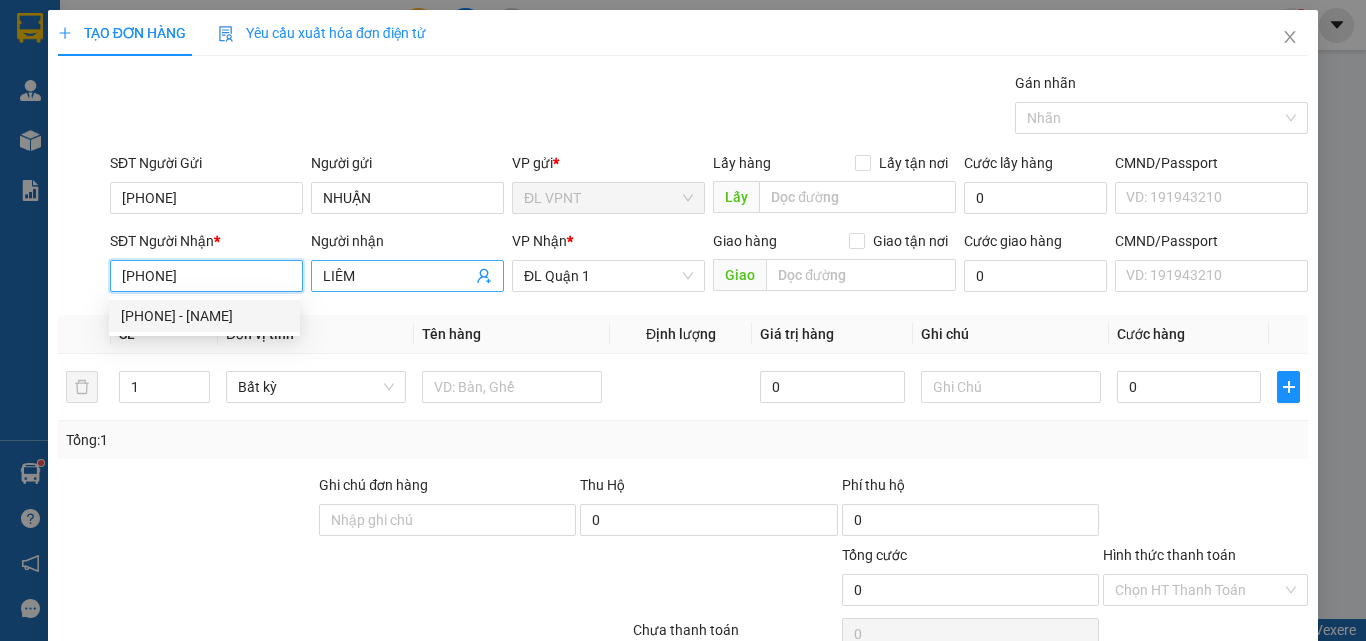 type on "[PHONE]" 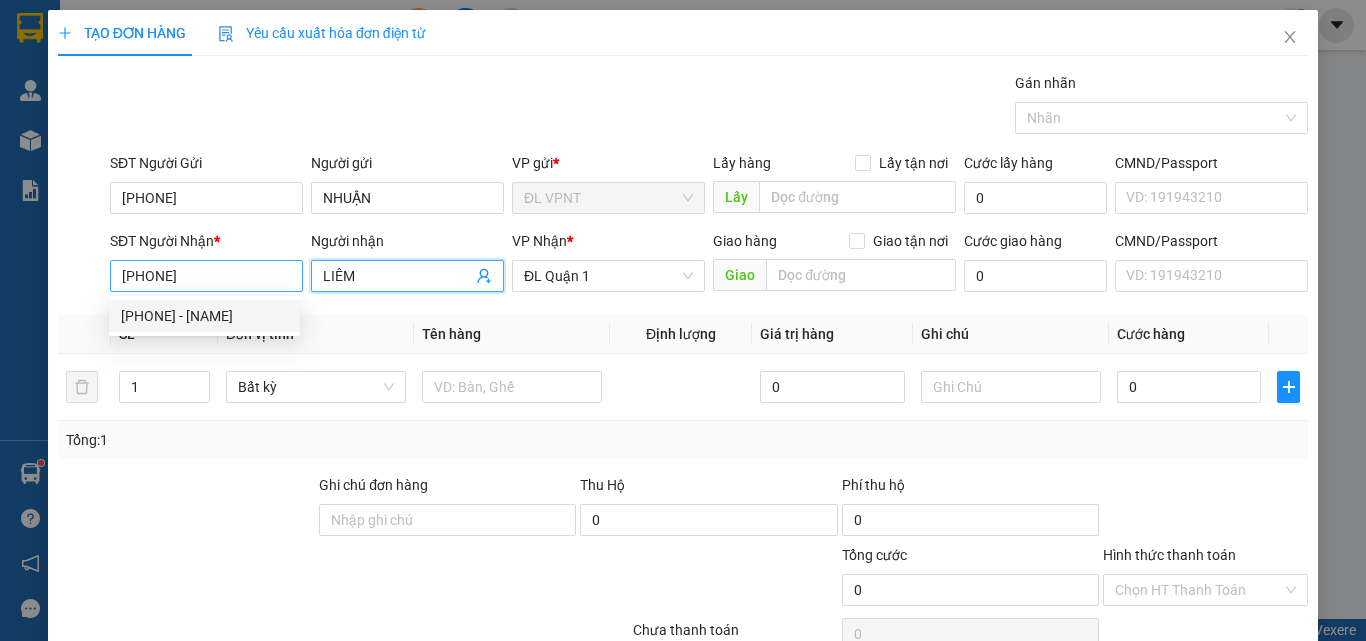 drag, startPoint x: 407, startPoint y: 268, endPoint x: 223, endPoint y: 280, distance: 184.39088 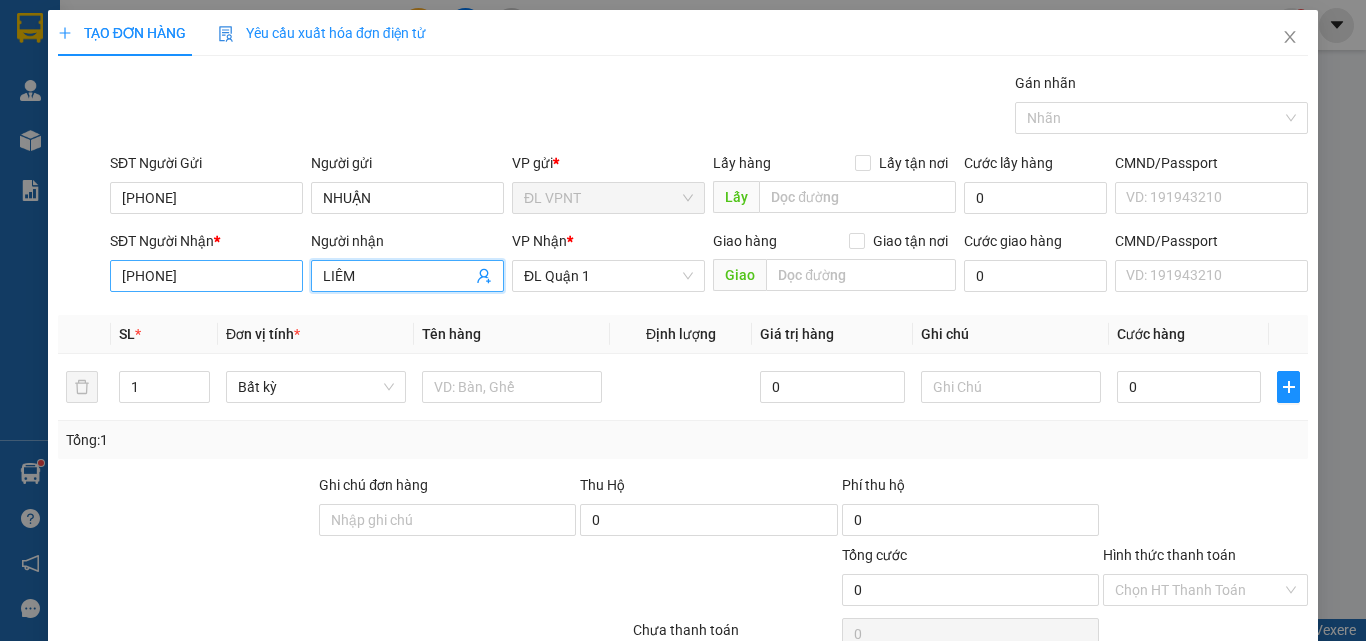paste on "NH" 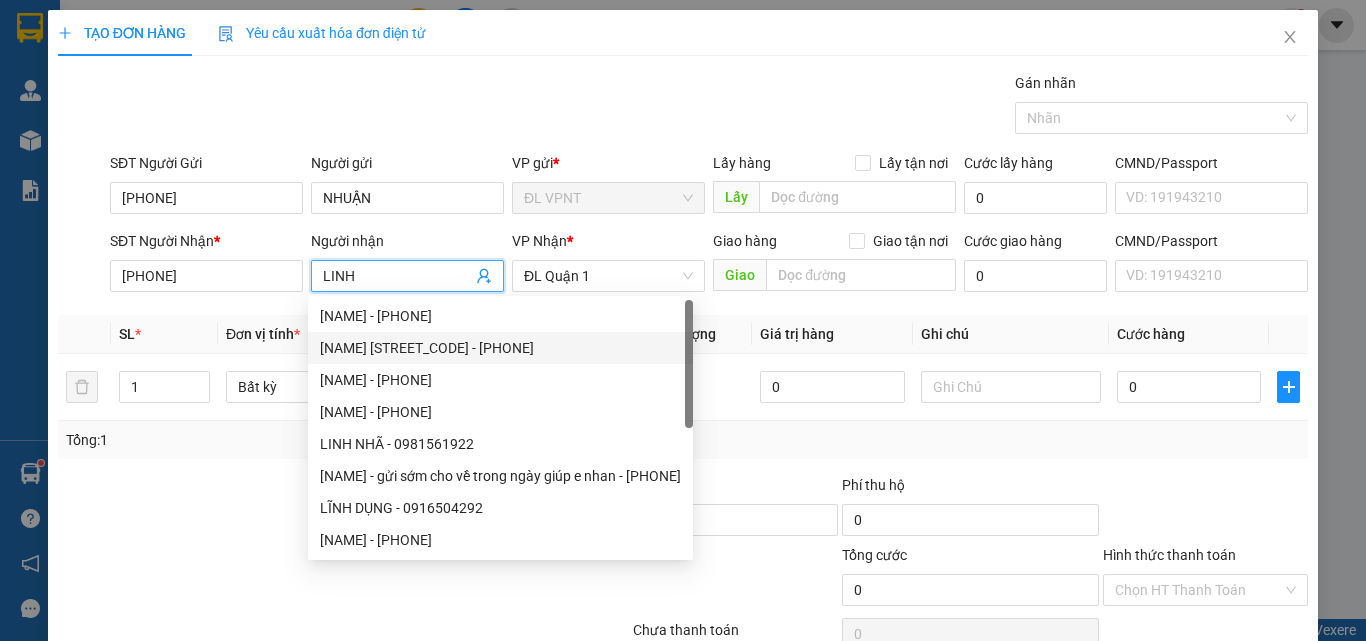 type on "LINH" 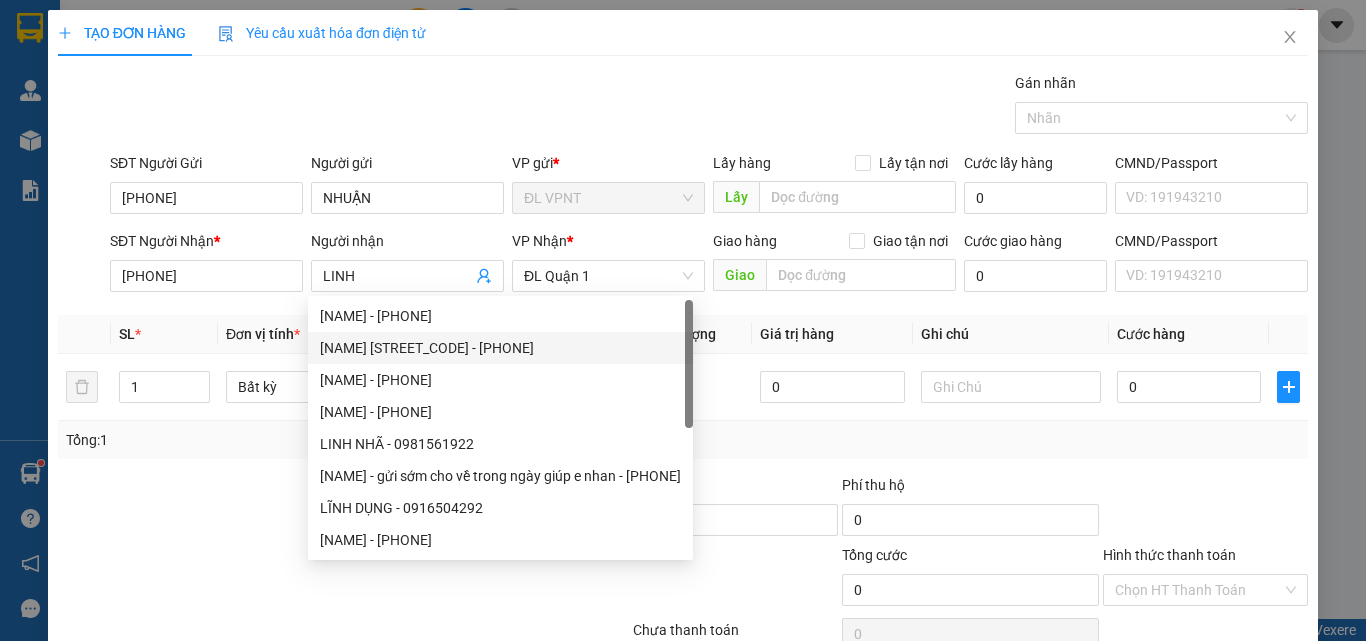 click on "Transit Pickup Surcharge Ids Transit Deliver Surcharge Ids Transit Deliver Surcharge Transit Deliver Surcharge Gói vận chuyển  * Tiêu chuẩn Gán nhãn   Nhãn SĐT Người Gửi [PHONE] Người gửi [NAME] VP gửi  * ĐL VPNT Lấy hàng Lấy tận nơi Lấy Cước lấy hàng 0 CMND/Passport VD: [ID_NUMBER] SĐT Người Nhận  * [PHONE] Người nhận [NAME] VP Nhận  * ĐL[DISTRICT] Giao hàng Giao tận nơi Giao Cước giao hàng 0 CMND/Passport VD: [ID_NUMBER] SL  * Đơn vị tính  * Tên hàng  Định lượng Giá trị hàng Ghi chú Cước hàng                   1 Bất kỳ 0 0 Tổng:  1 Ghi chú đơn hàng Thu Hộ 0 Phí thu hộ 0 Tổng cước 0 Hình thức thanh toán Chọn HT Thanh ToánSố tiền thu trước 0 Chưa thanh toán 0 Chọn HT Thanh Toán Lưu nháp Xóa Thông tin Lưu Lưu và In" at bounding box center [683, 386] 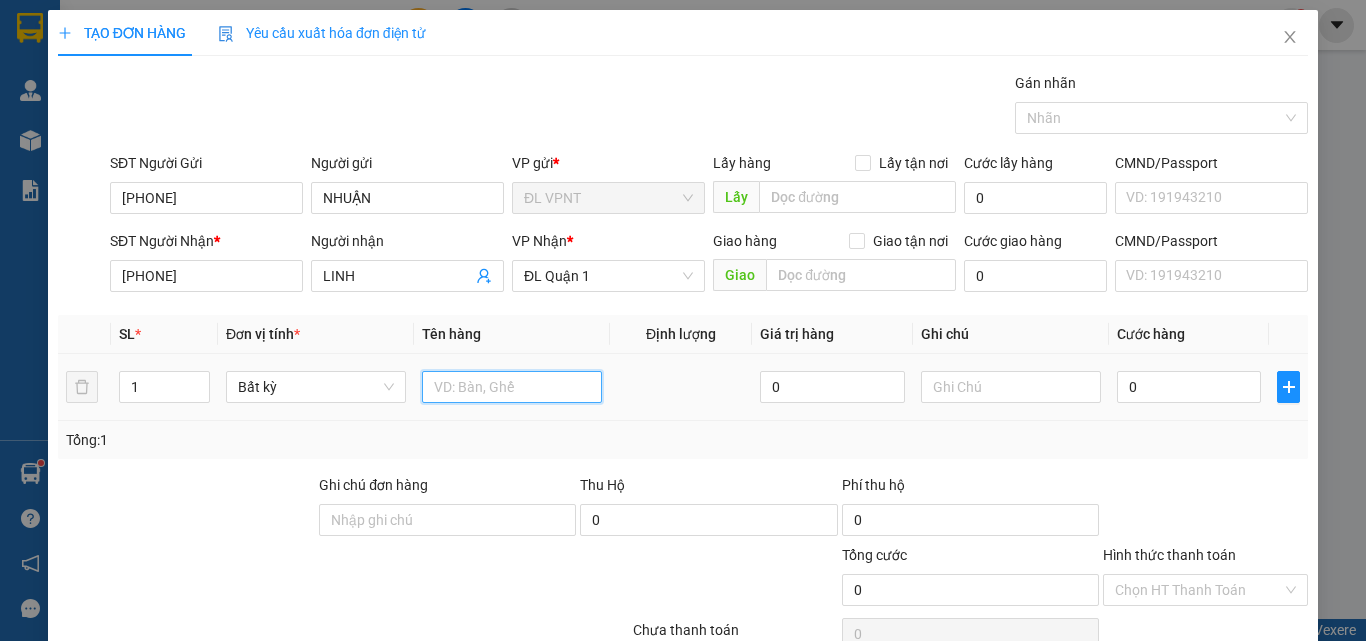 click at bounding box center [512, 387] 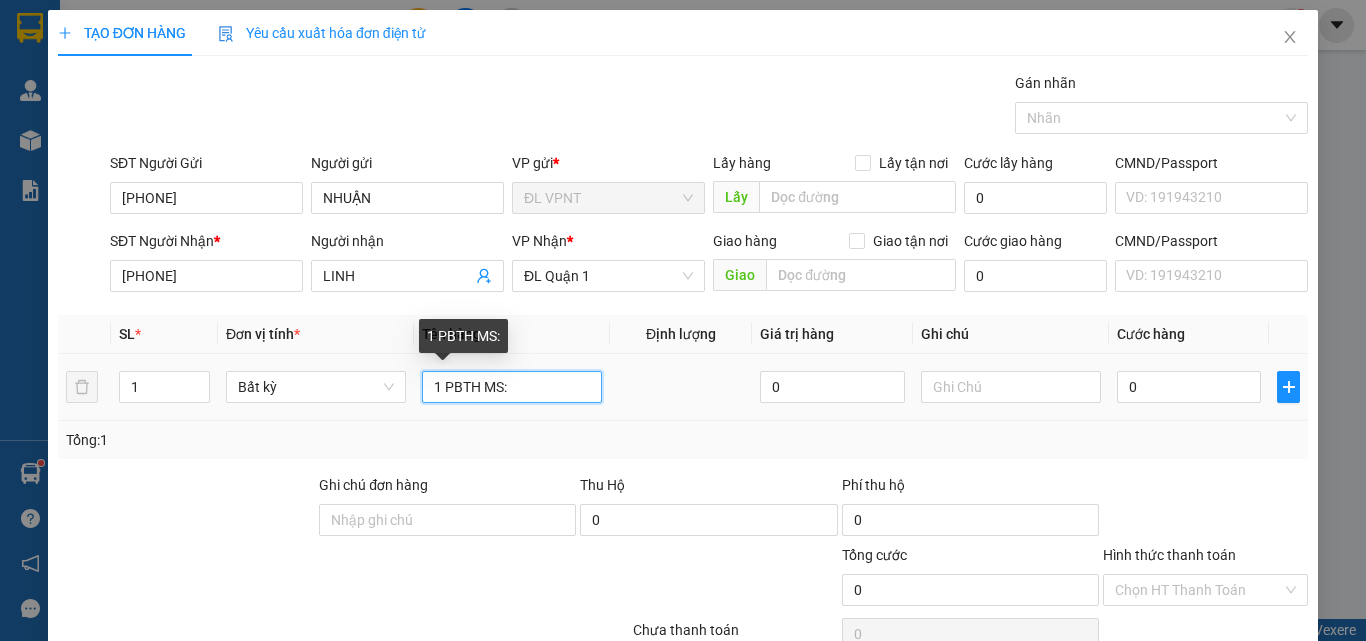 click on "1 PBTH MS:" at bounding box center [512, 387] 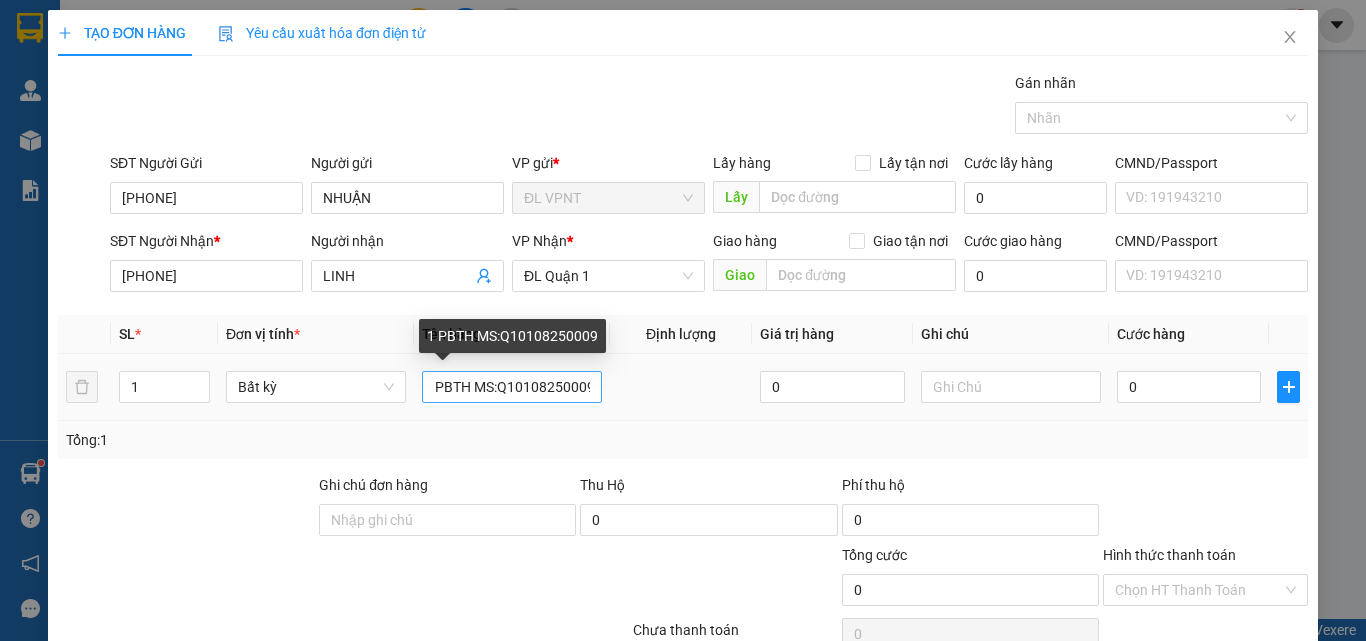 scroll, scrollTop: 0, scrollLeft: 0, axis: both 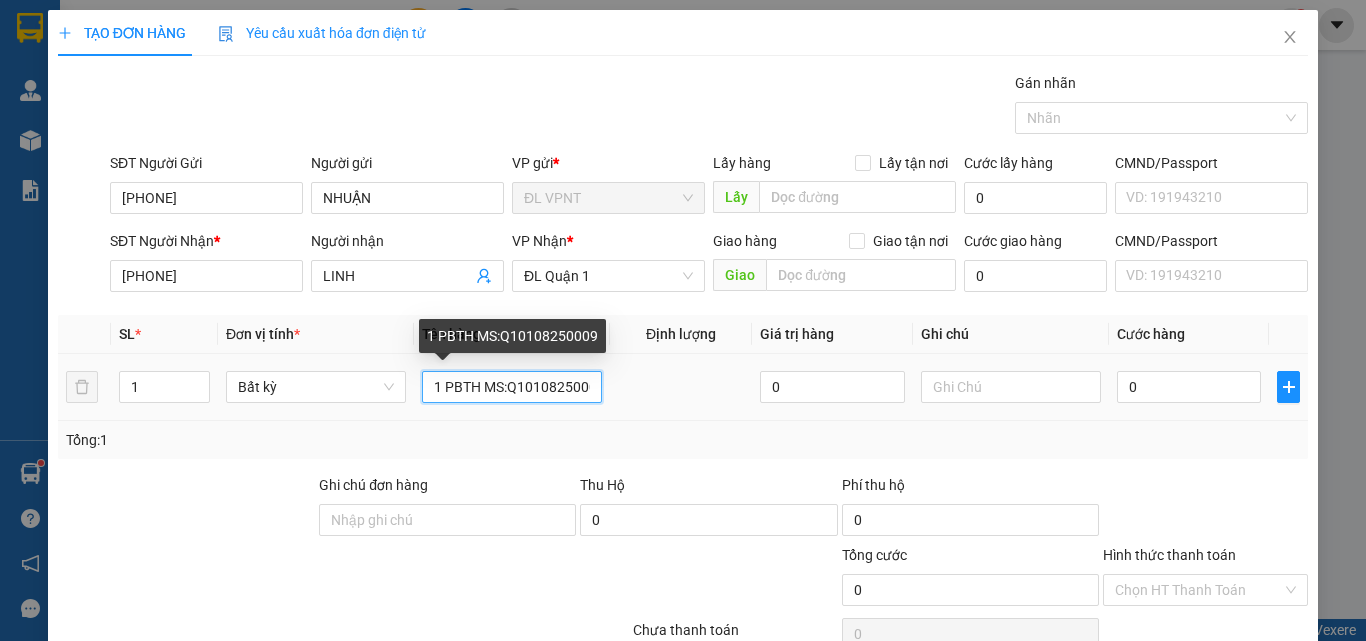 click on "1 PBTH MS:Q10108250009" at bounding box center (512, 387) 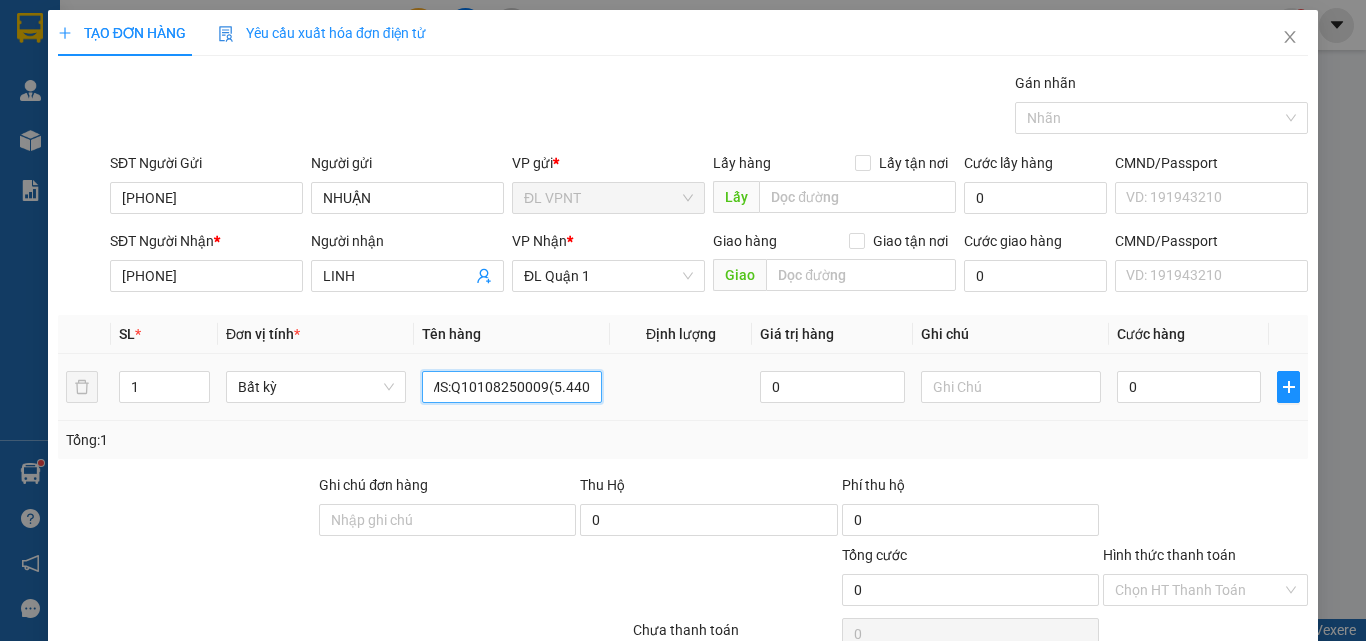 scroll, scrollTop: 0, scrollLeft: 60, axis: horizontal 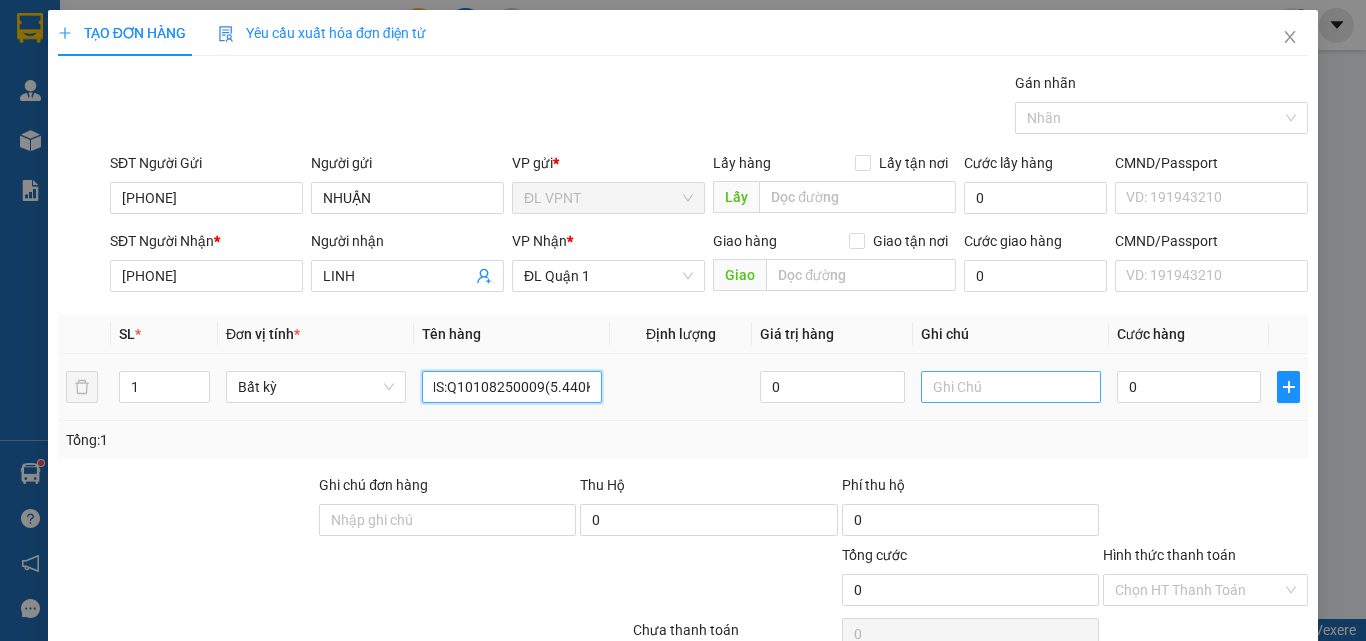 type on "1 PBTH MS:Q10108250009(5.440K)" 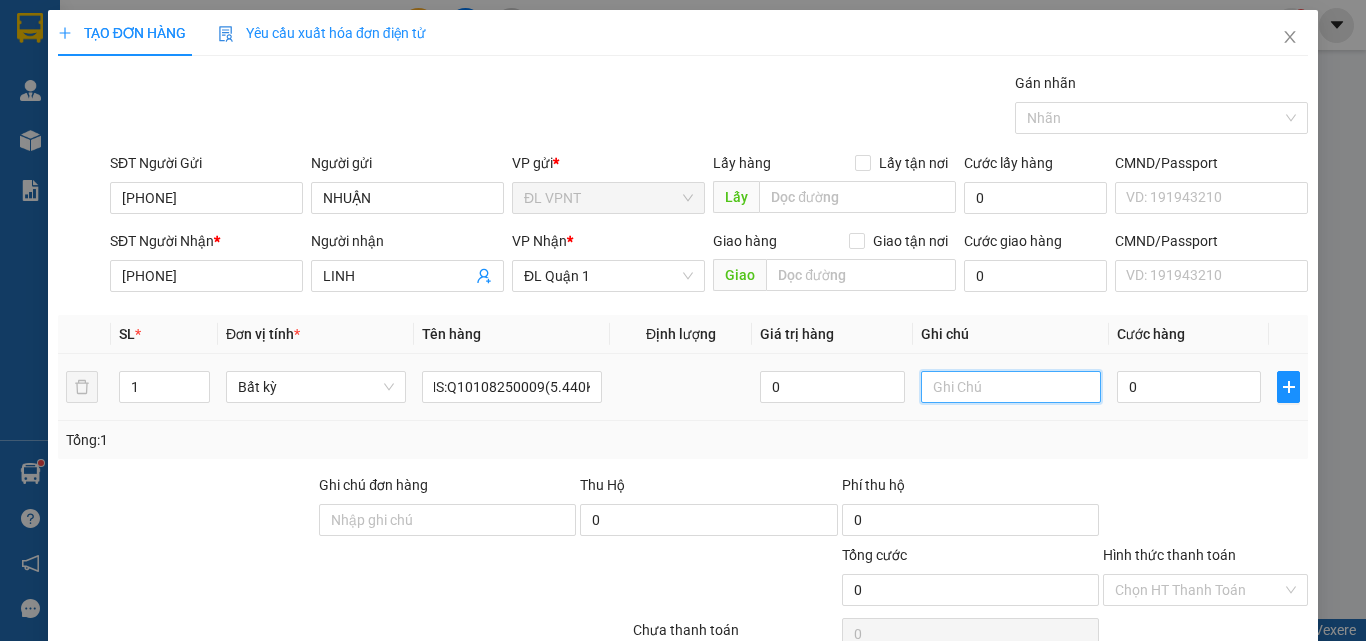 scroll, scrollTop: 0, scrollLeft: 0, axis: both 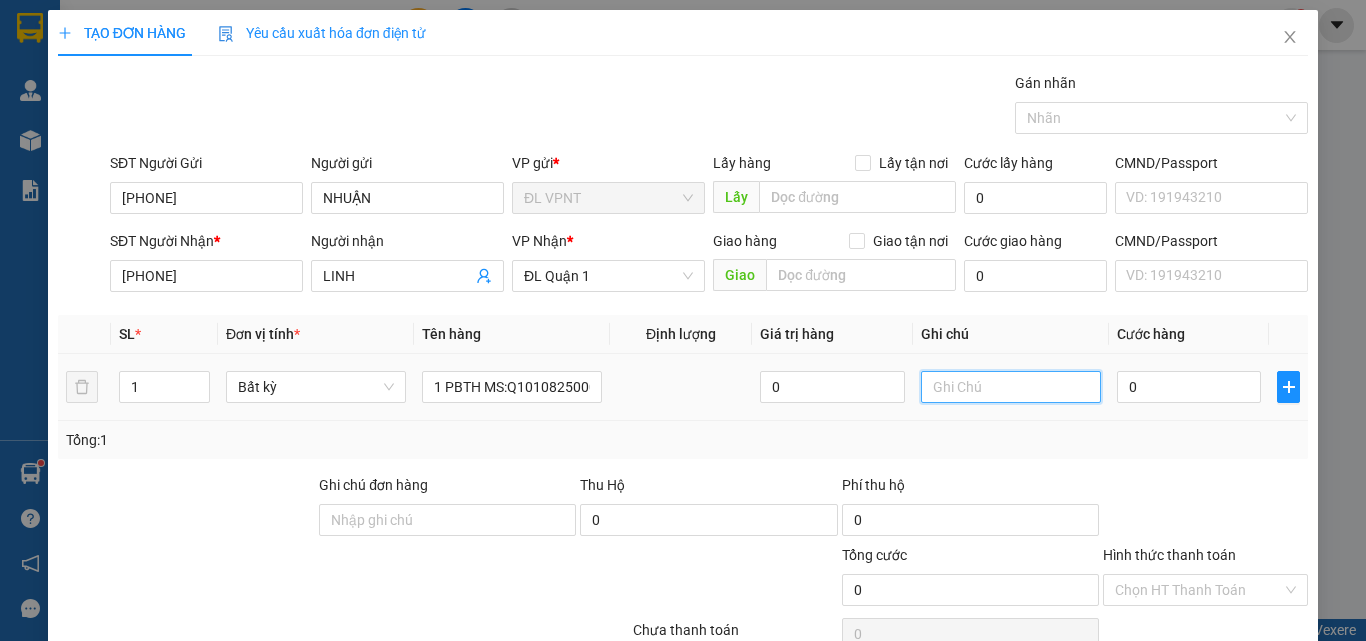 click at bounding box center (1011, 387) 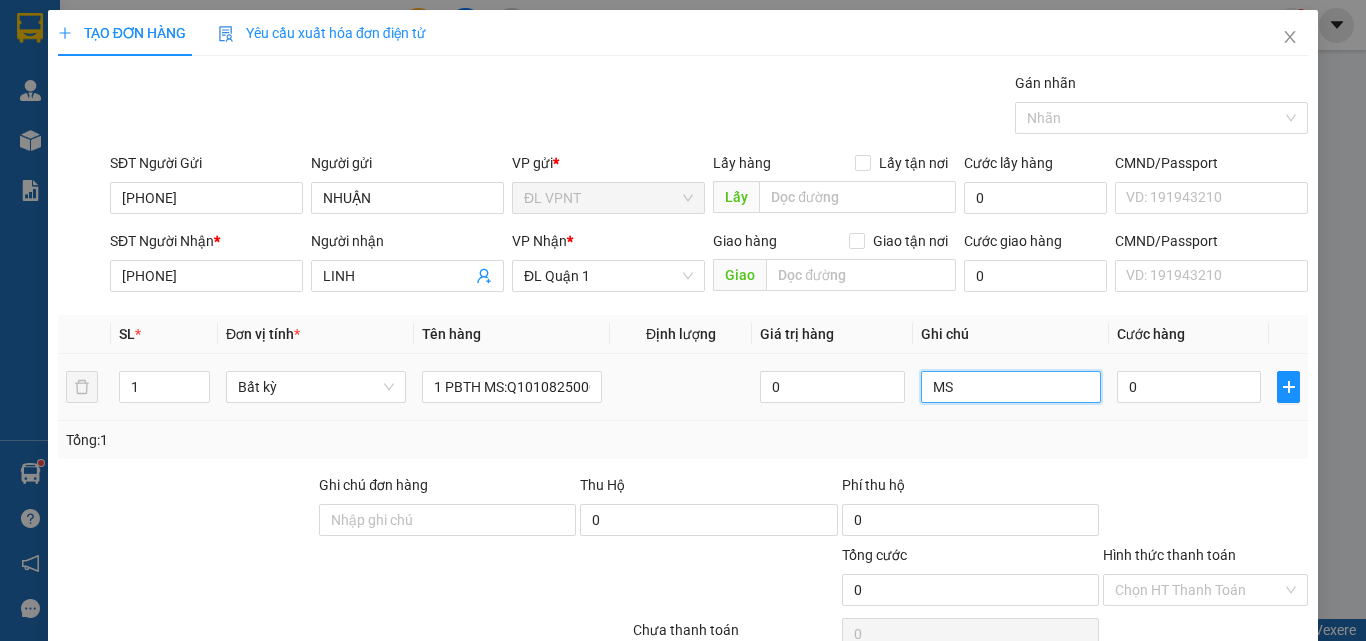 type on "M" 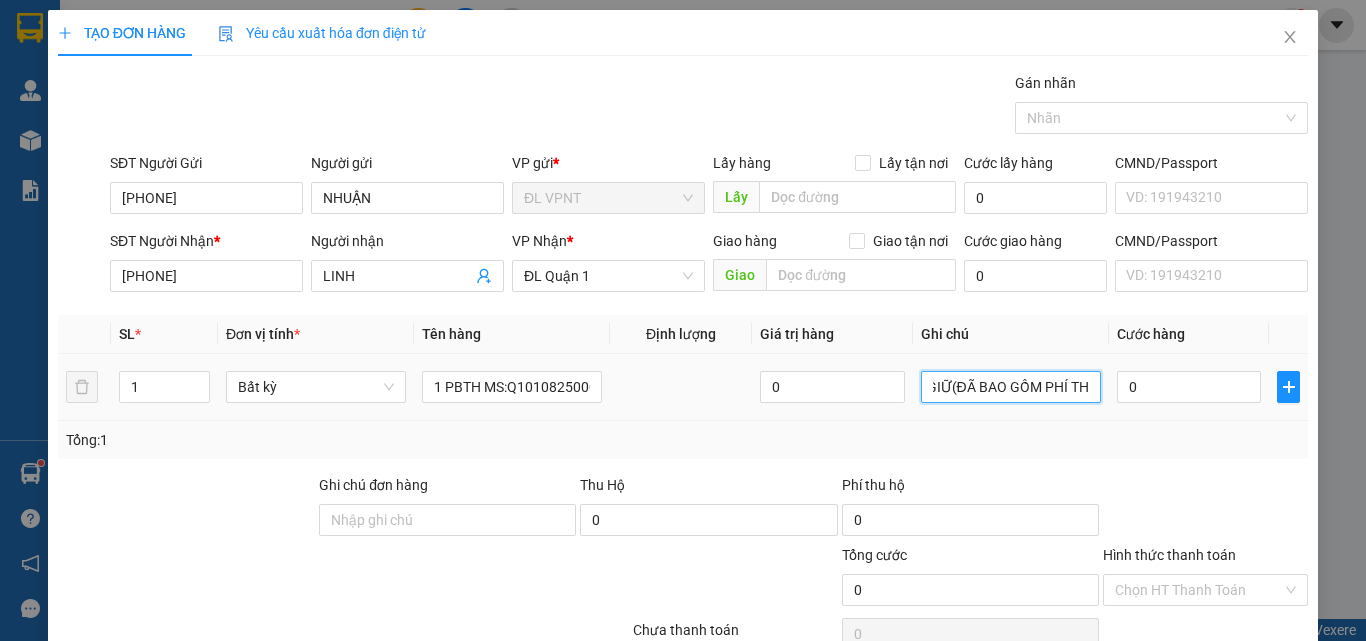 scroll, scrollTop: 0, scrollLeft: 97, axis: horizontal 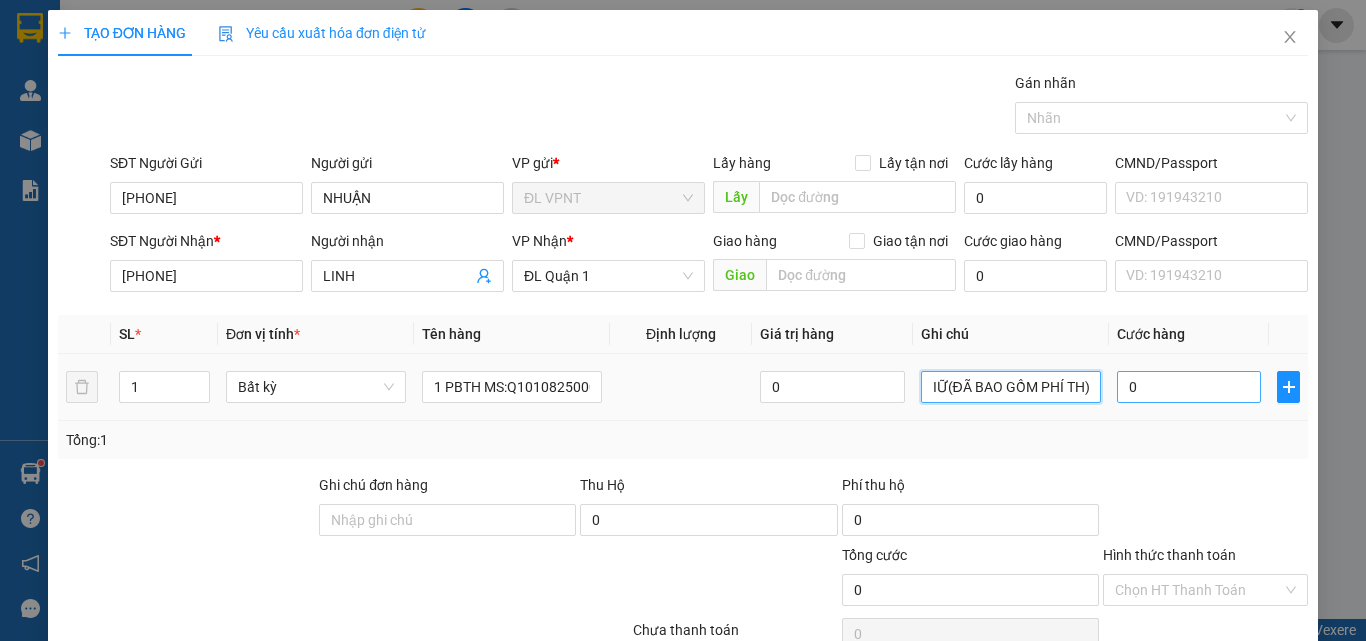 type on "MS PHƯƠNG GIỮ(ĐÃ BAO GỒM PHÍ TH)" 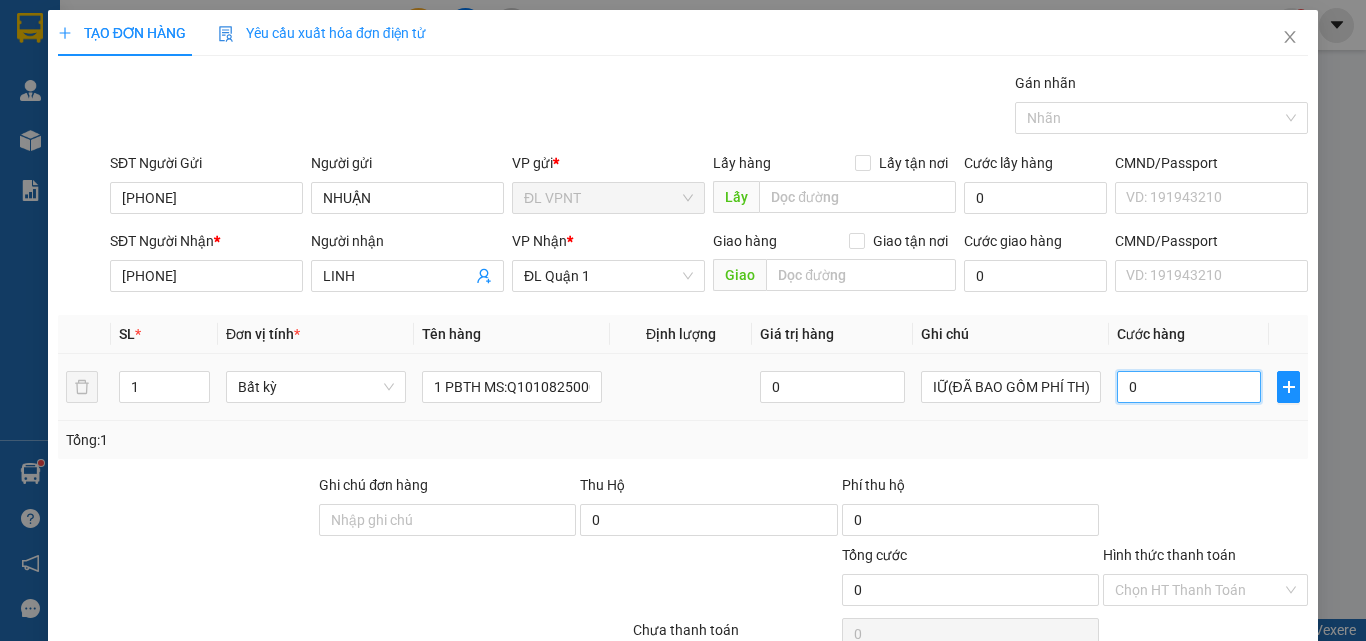 click on "0" at bounding box center [1189, 387] 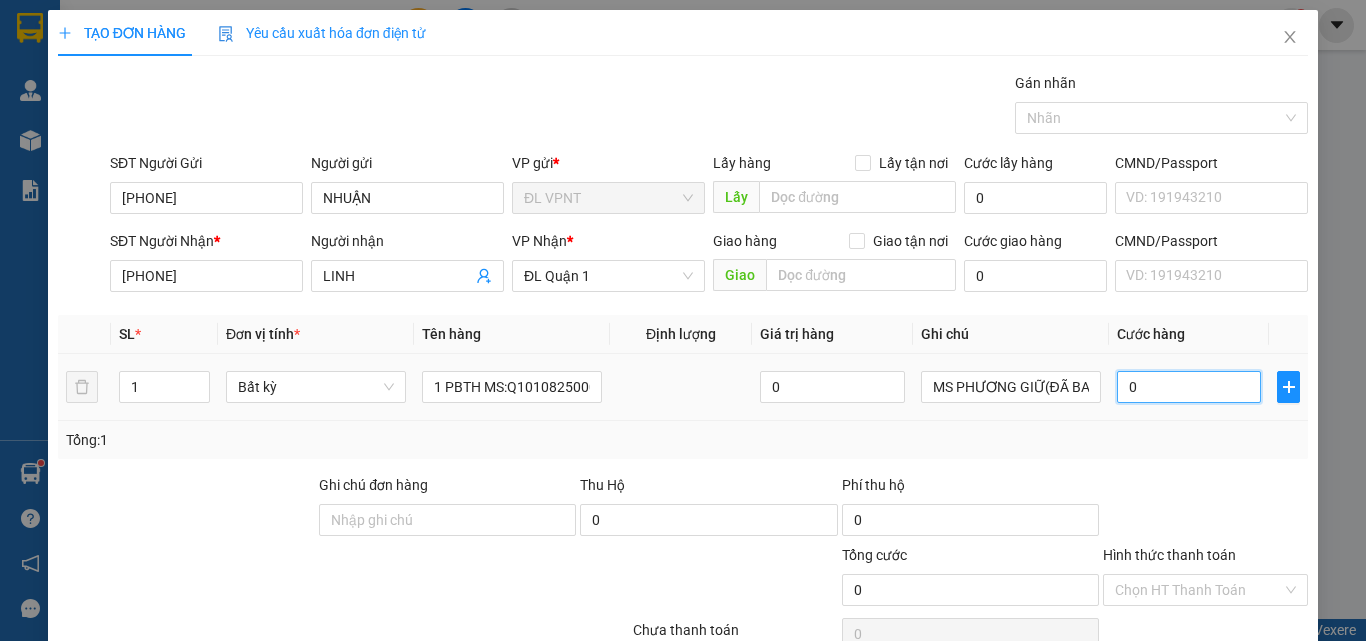 type on "5" 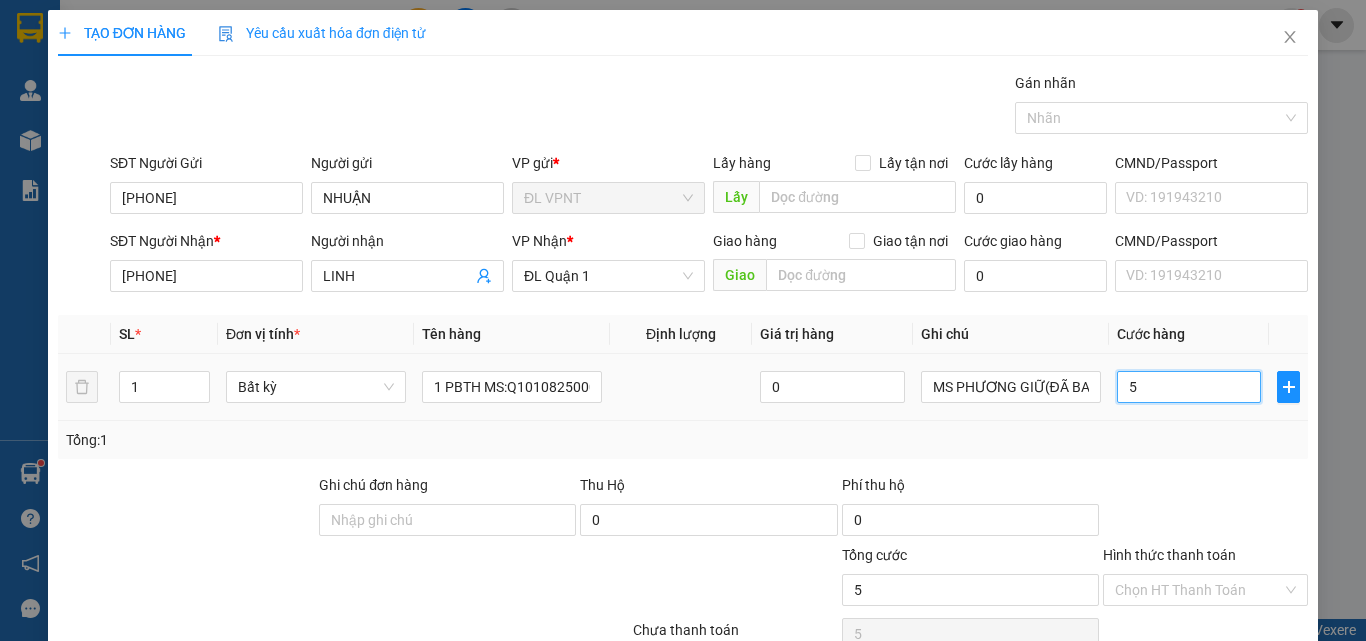 type on "50" 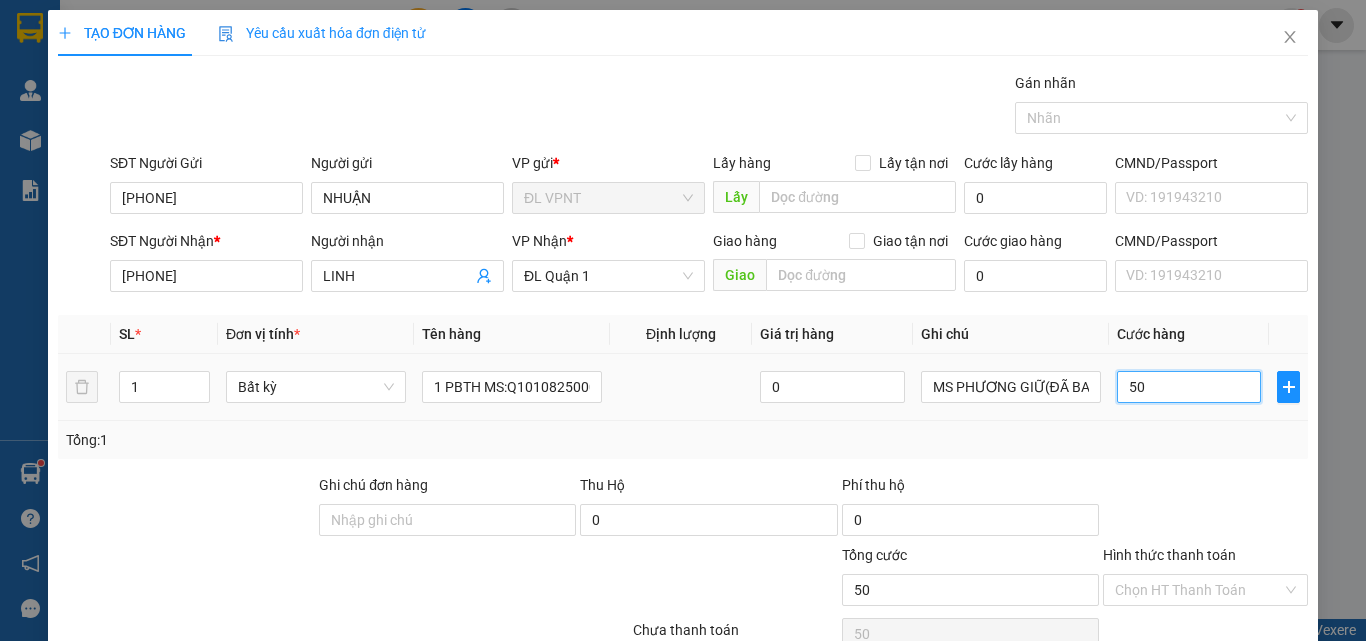 type on "5" 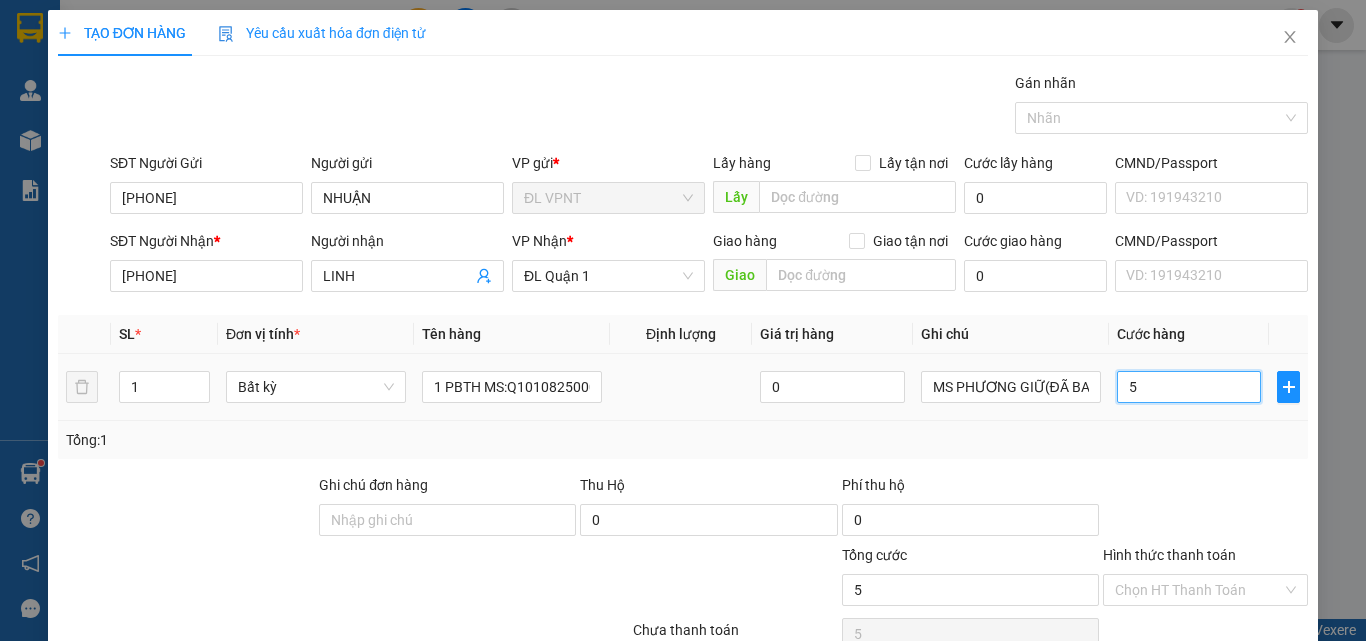 type on "0" 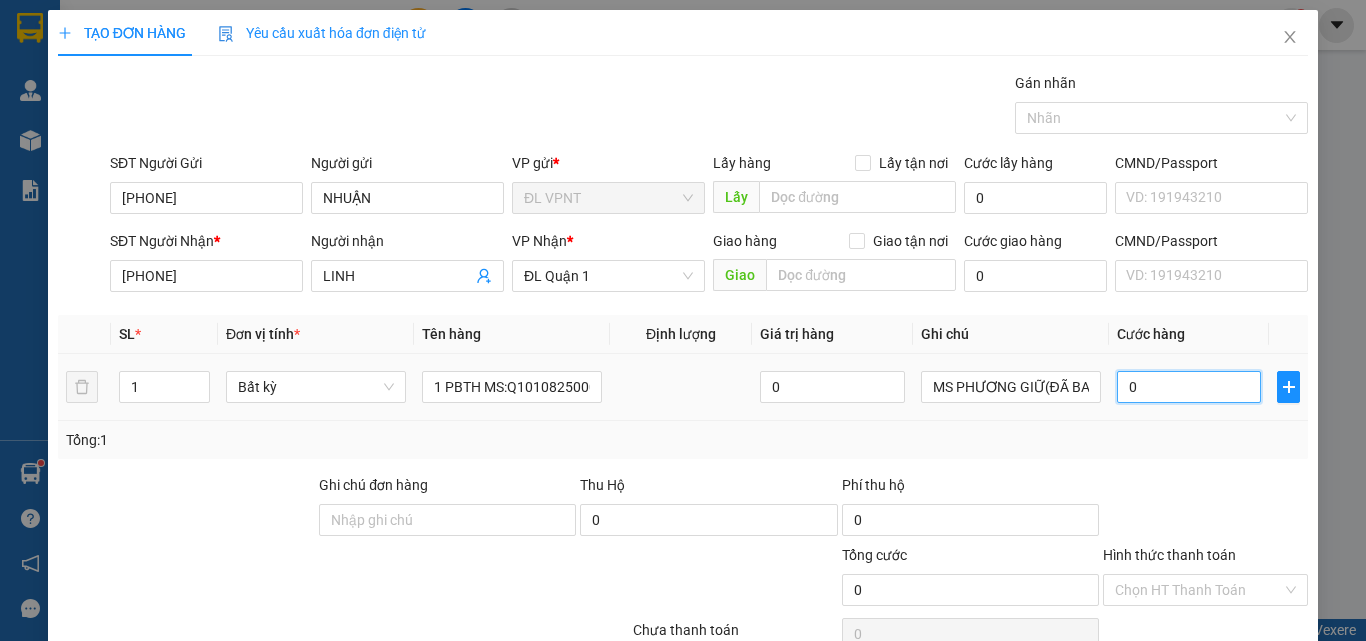 type on "06" 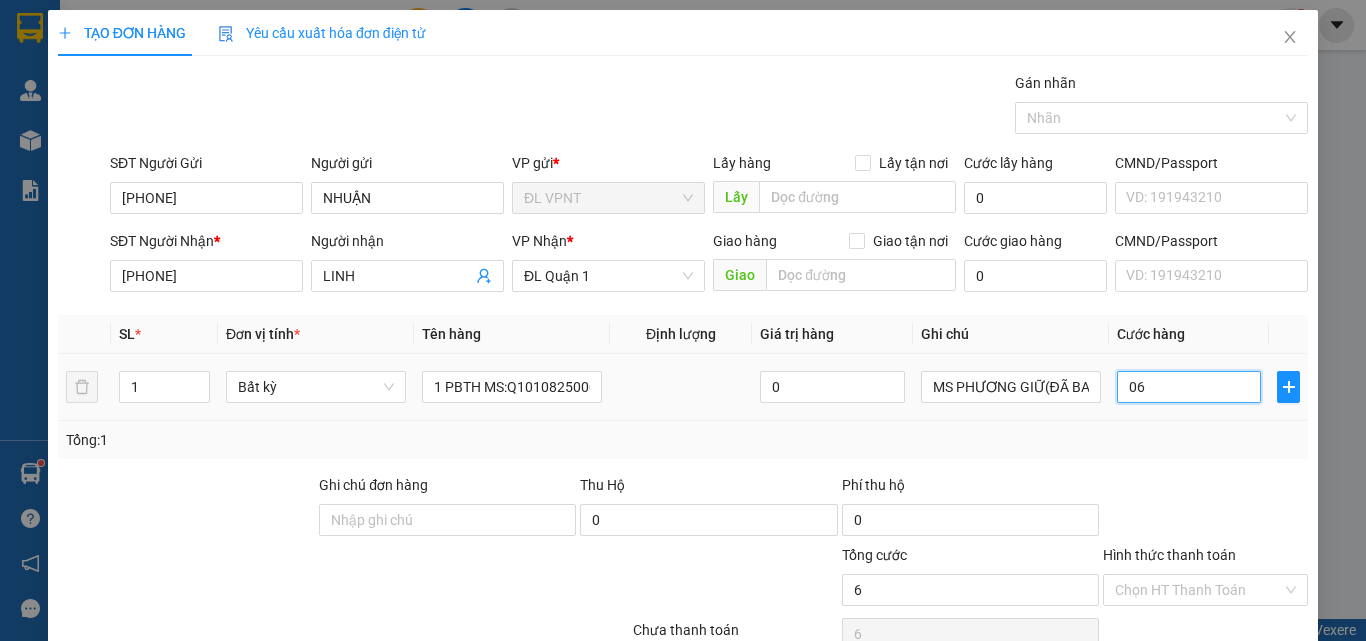 type on "060" 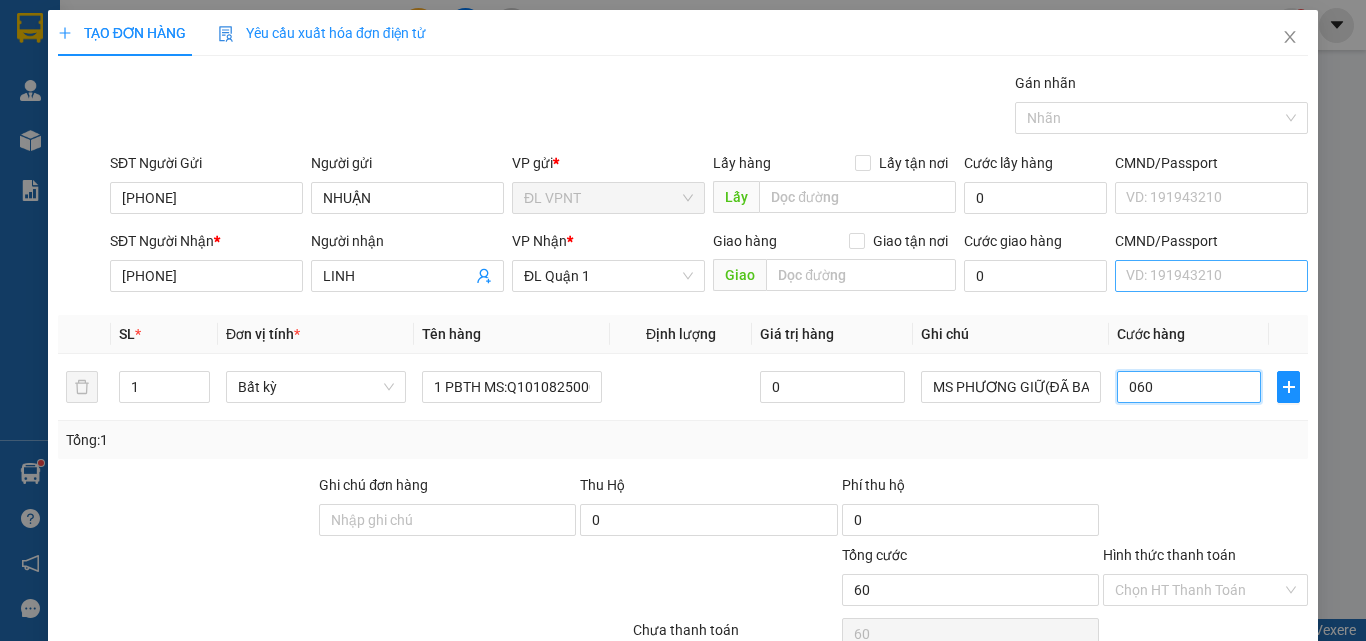 type on "06" 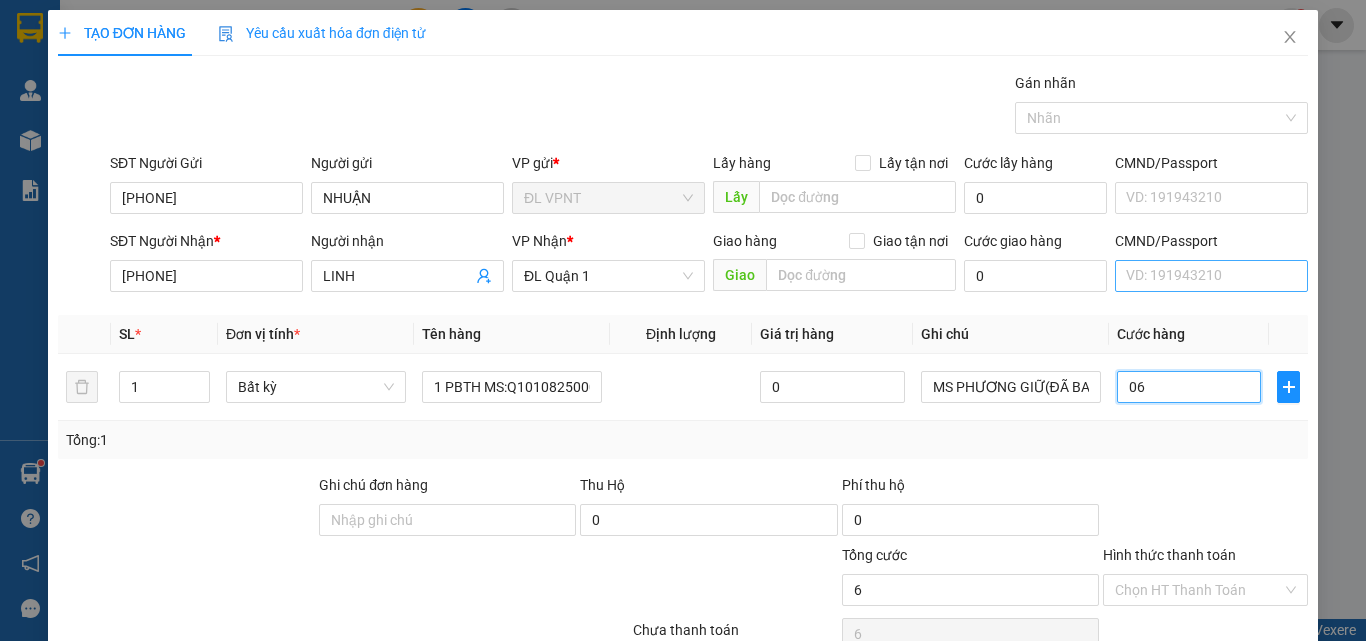 type on "0" 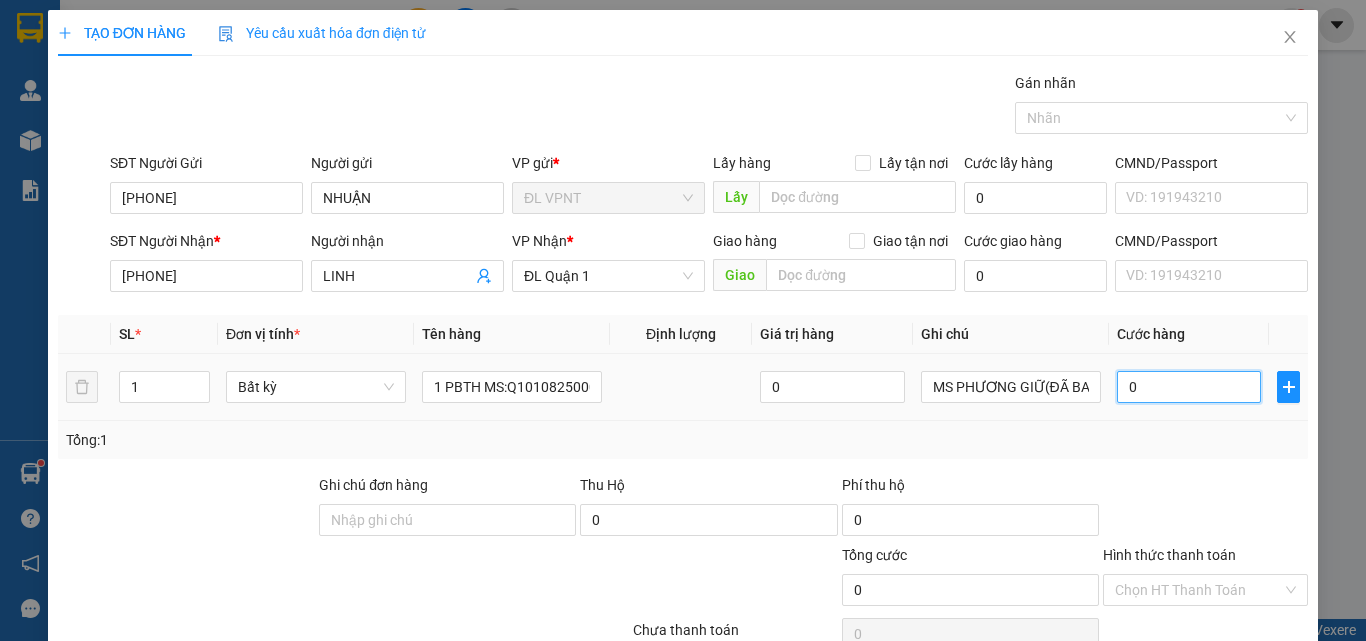 drag, startPoint x: 1168, startPoint y: 395, endPoint x: 1101, endPoint y: 396, distance: 67.00746 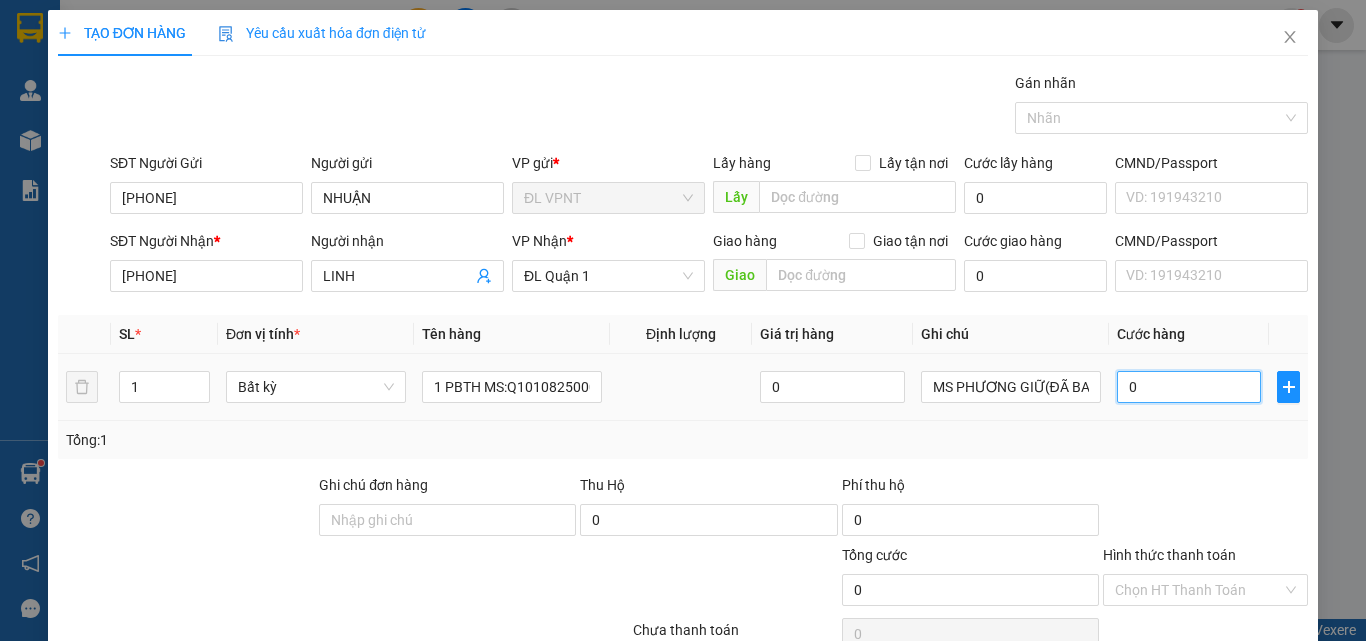 type on "6" 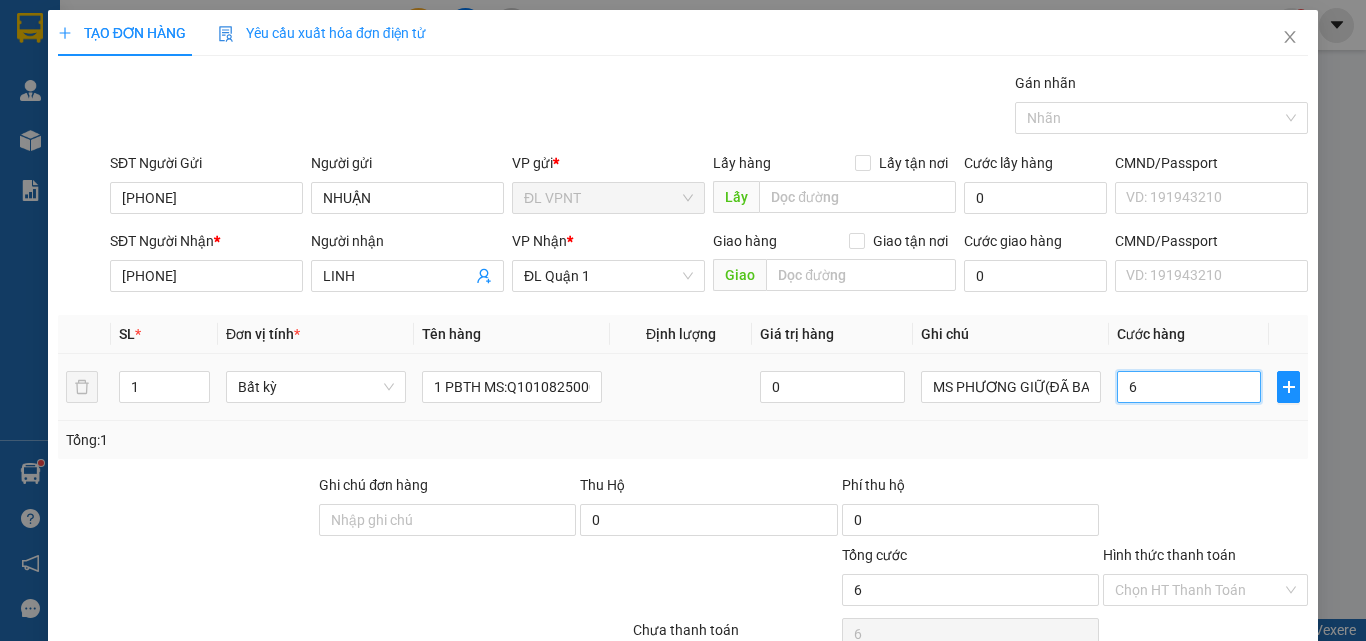 type on "60" 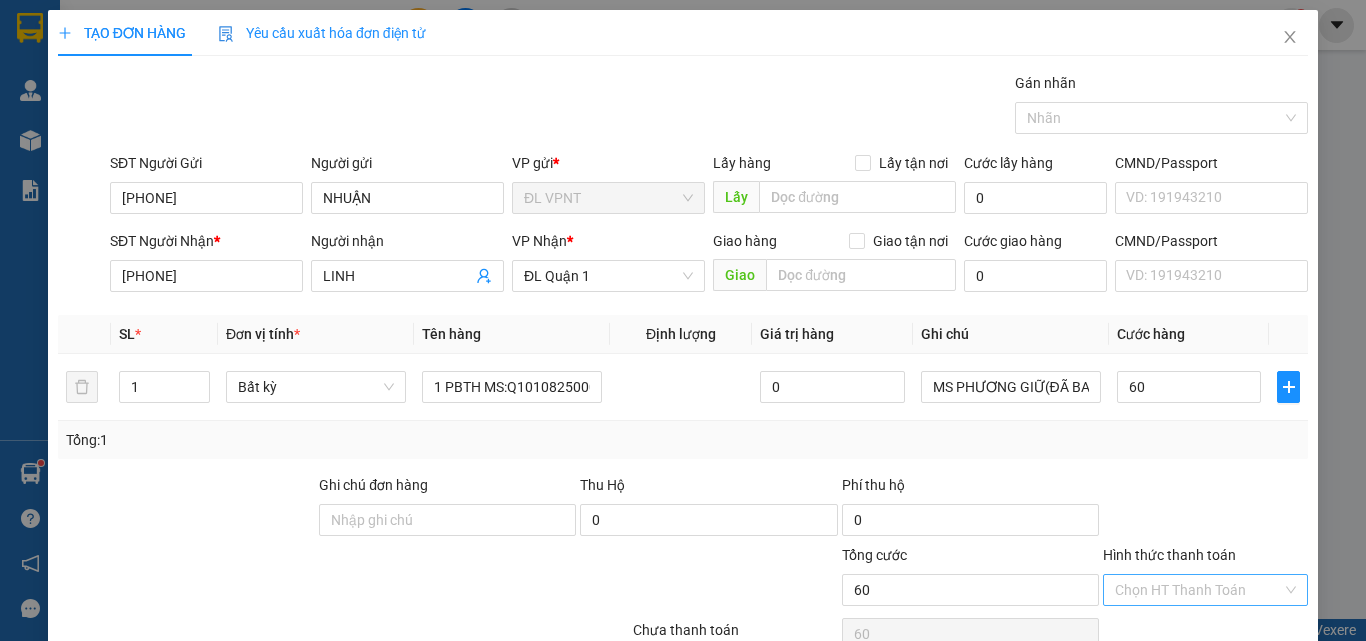 click on "Hình thức thanh toán" at bounding box center [1198, 590] 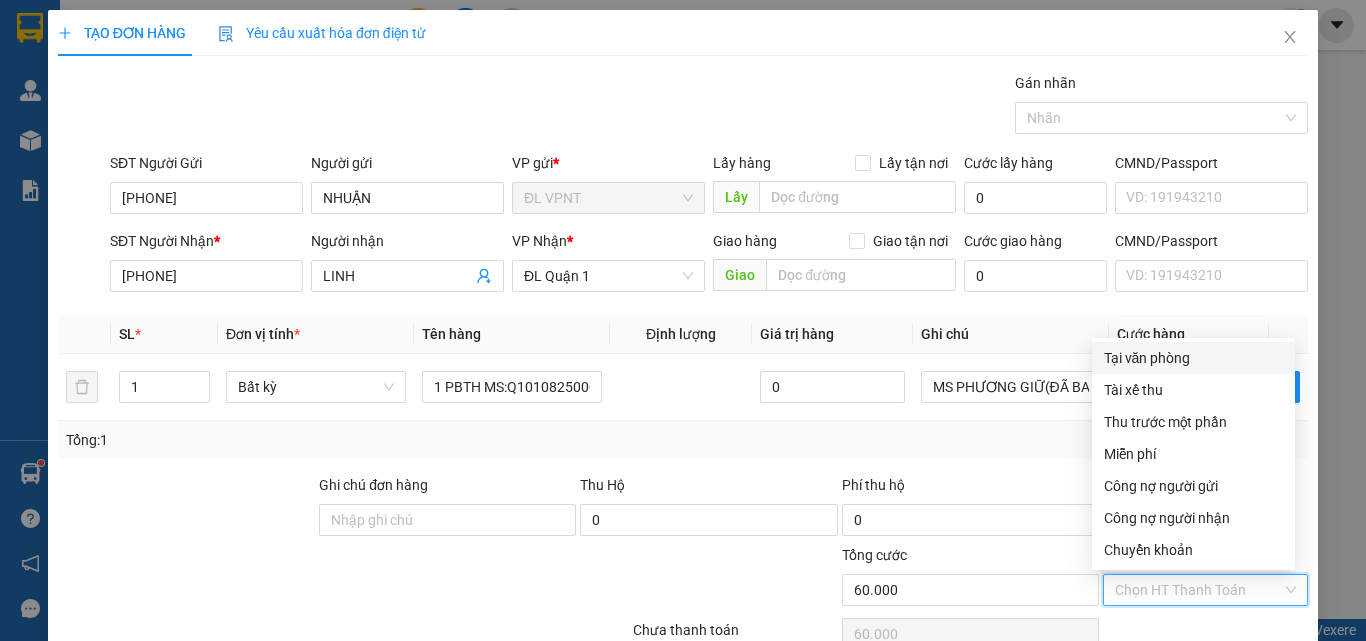 click on "Tại văn phòng" at bounding box center [1193, 358] 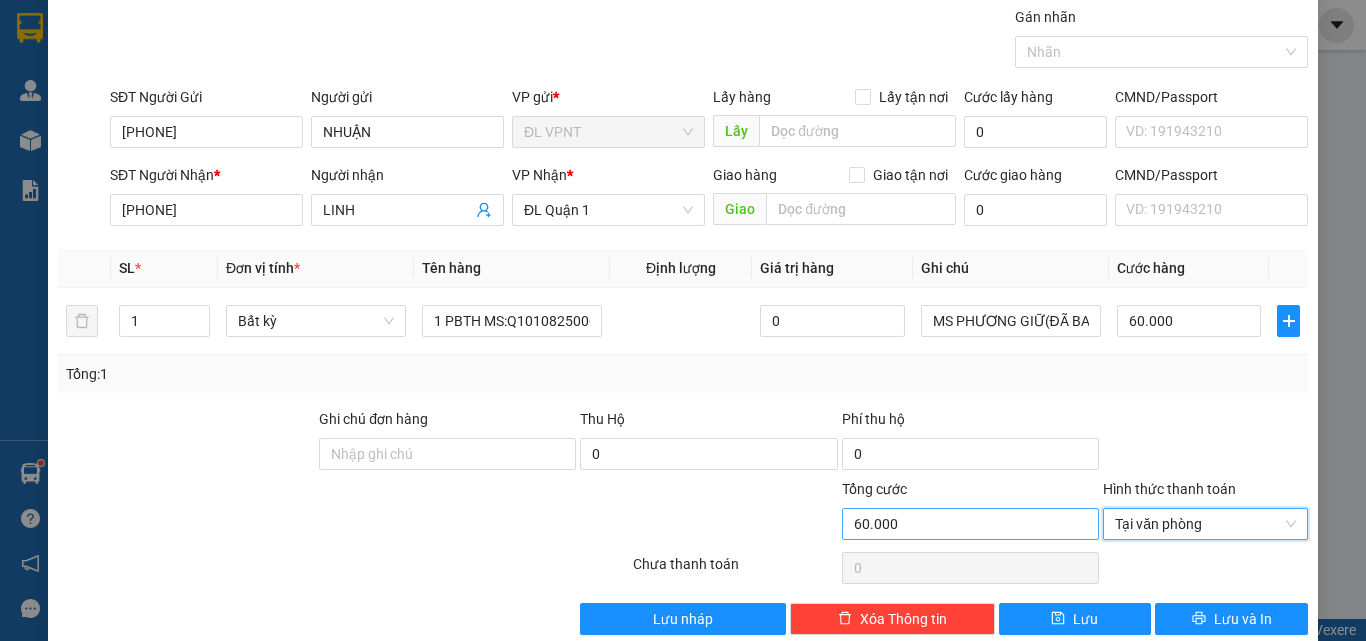 scroll, scrollTop: 99, scrollLeft: 0, axis: vertical 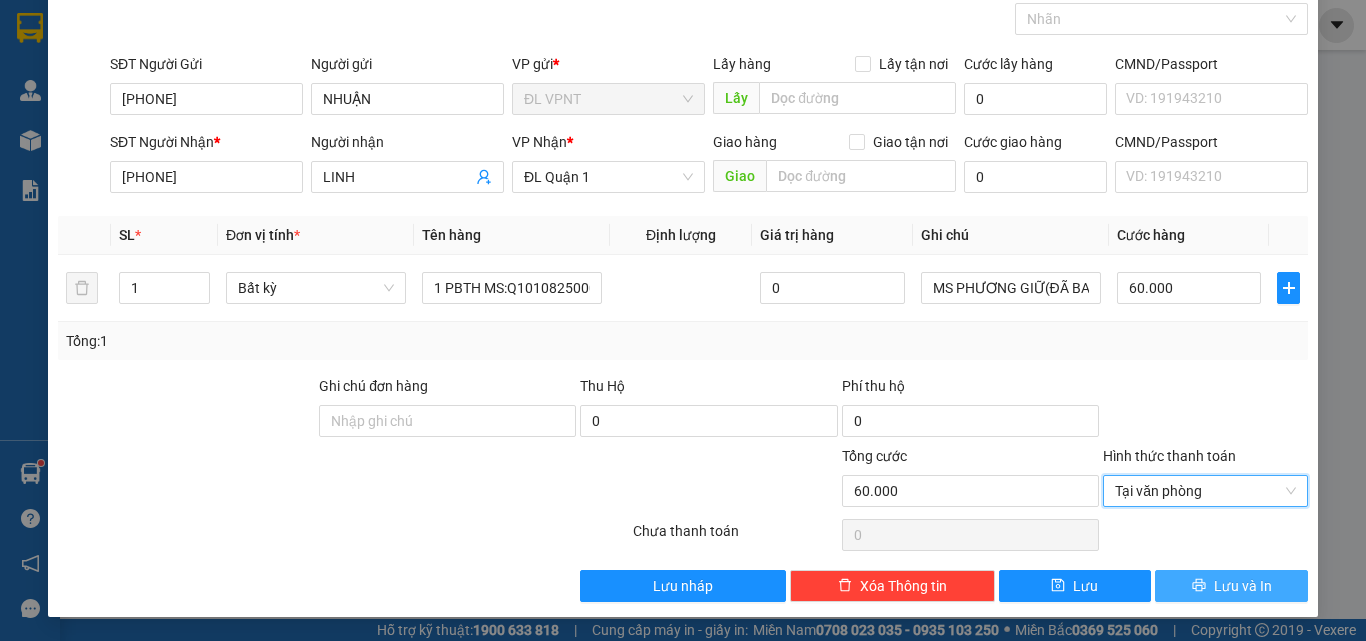 click on "Lưu và In" at bounding box center [1231, 586] 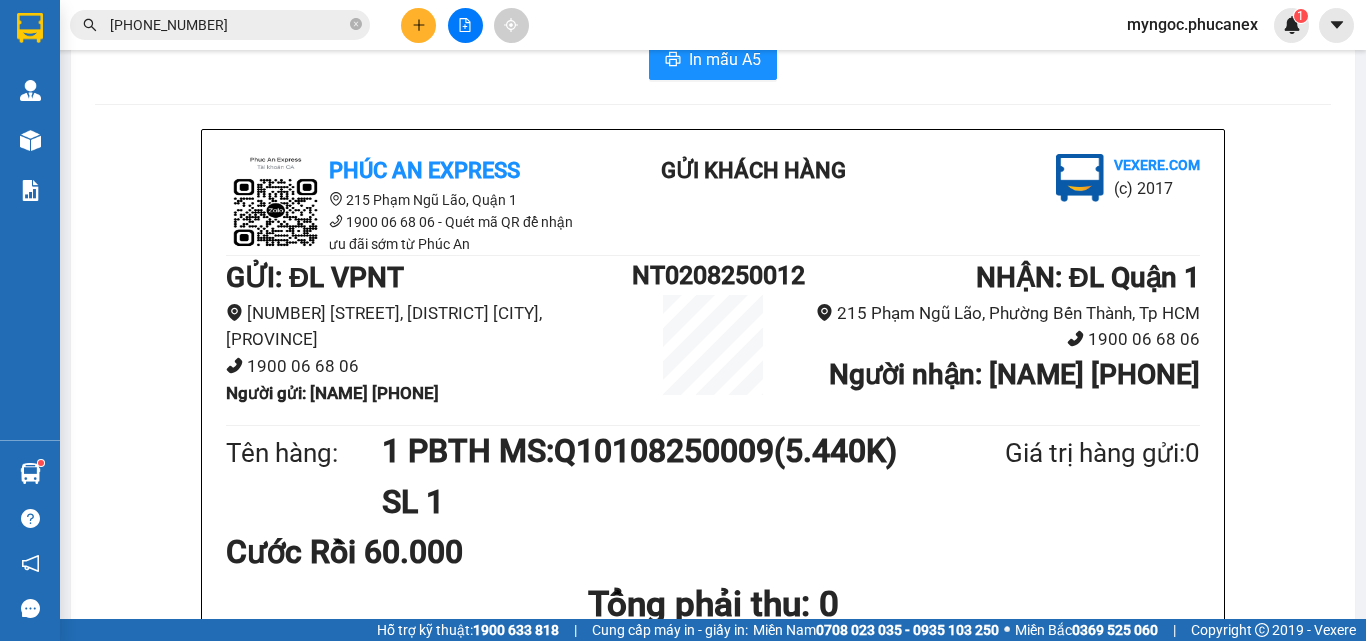 scroll, scrollTop: 0, scrollLeft: 0, axis: both 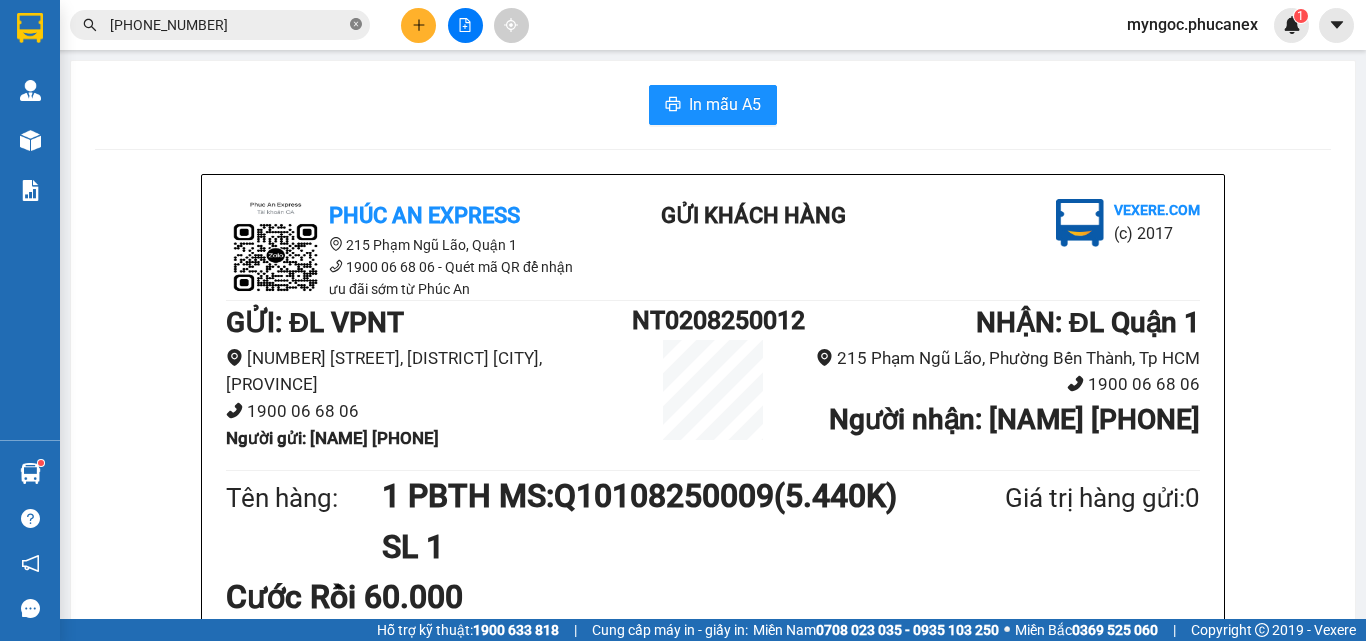 click 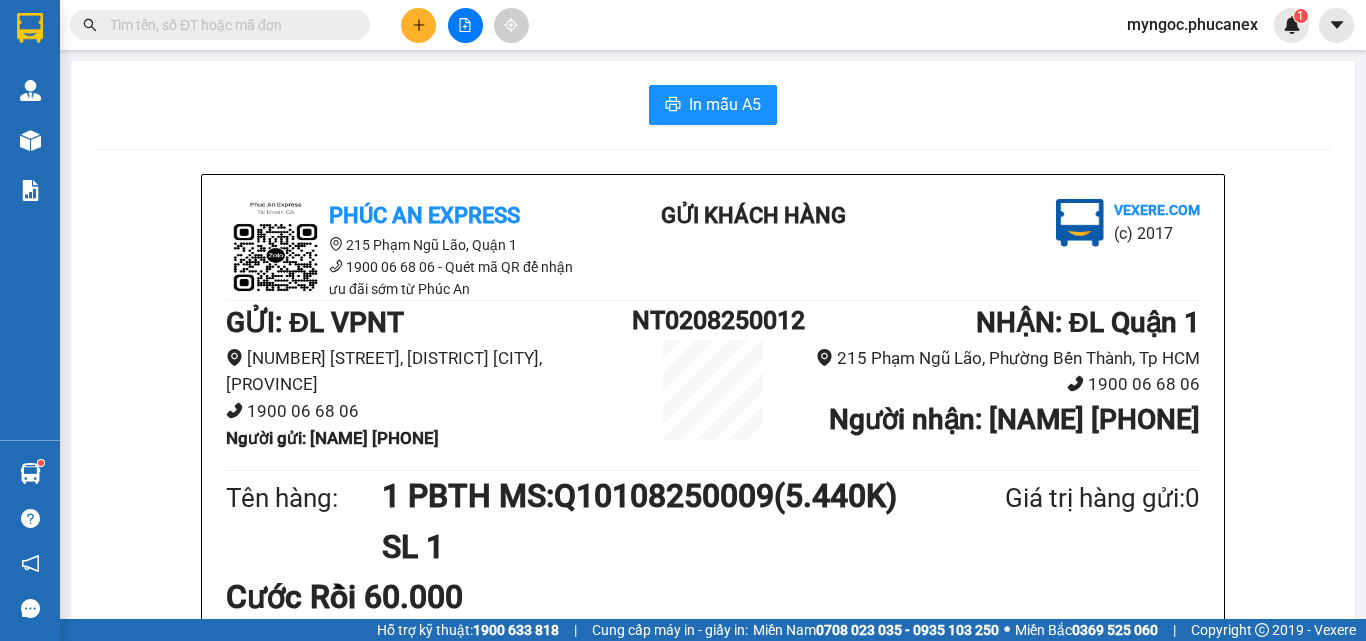 click at bounding box center (228, 25) 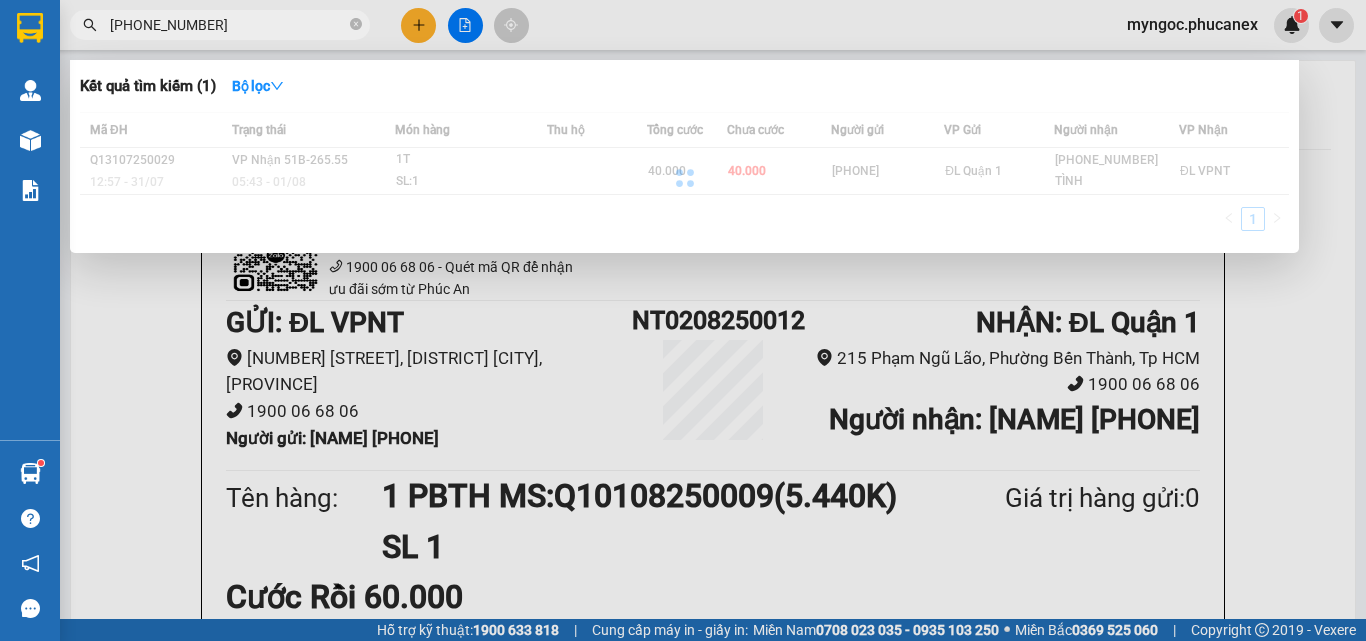 click on "[PHONE_NUMBER]" at bounding box center [228, 25] 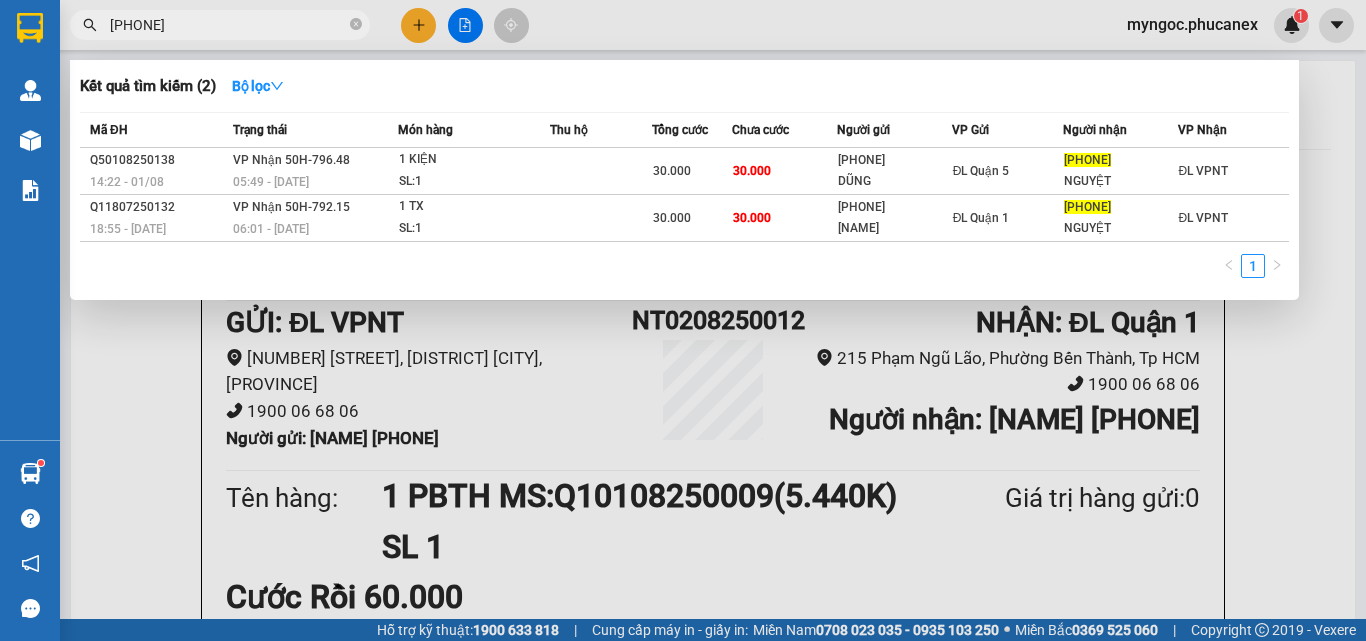 type on "[PHONE]" 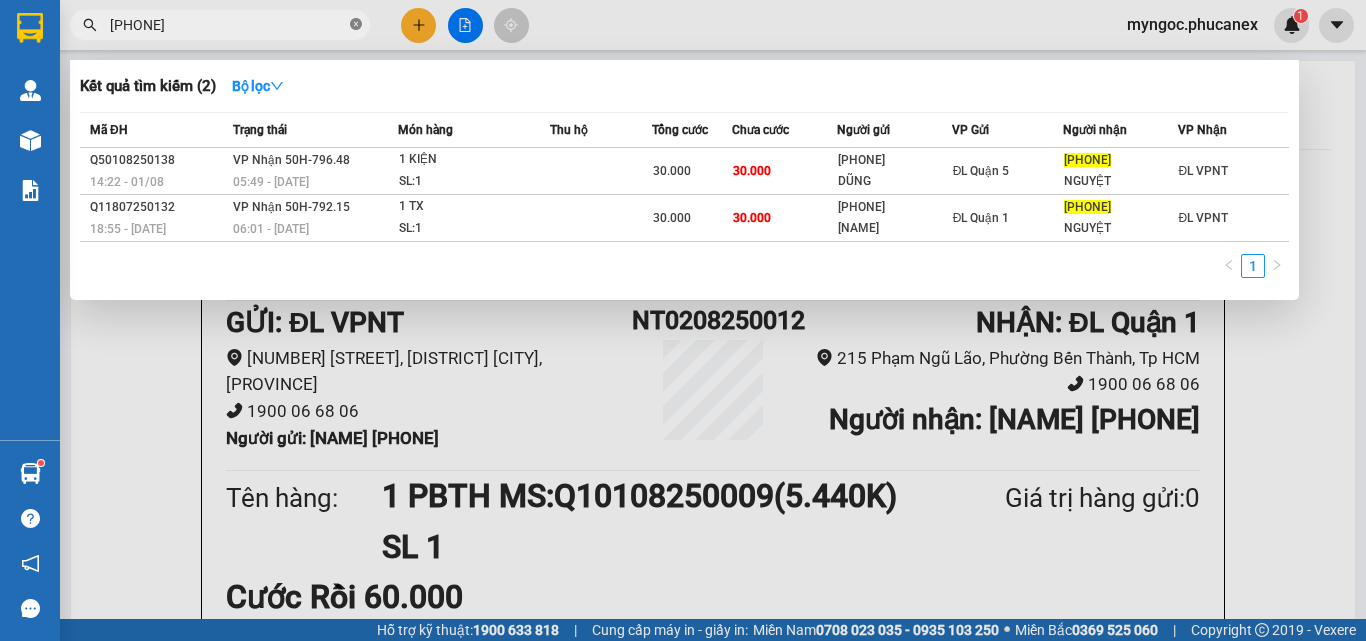 click 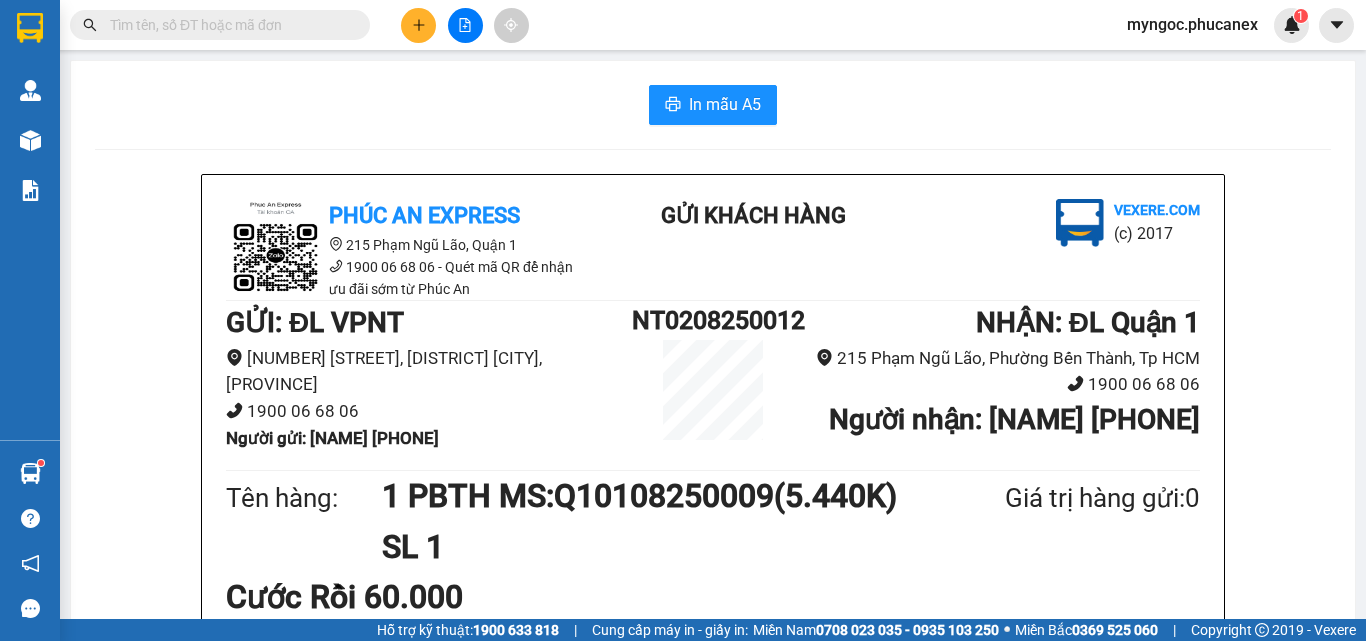 click at bounding box center [228, 25] 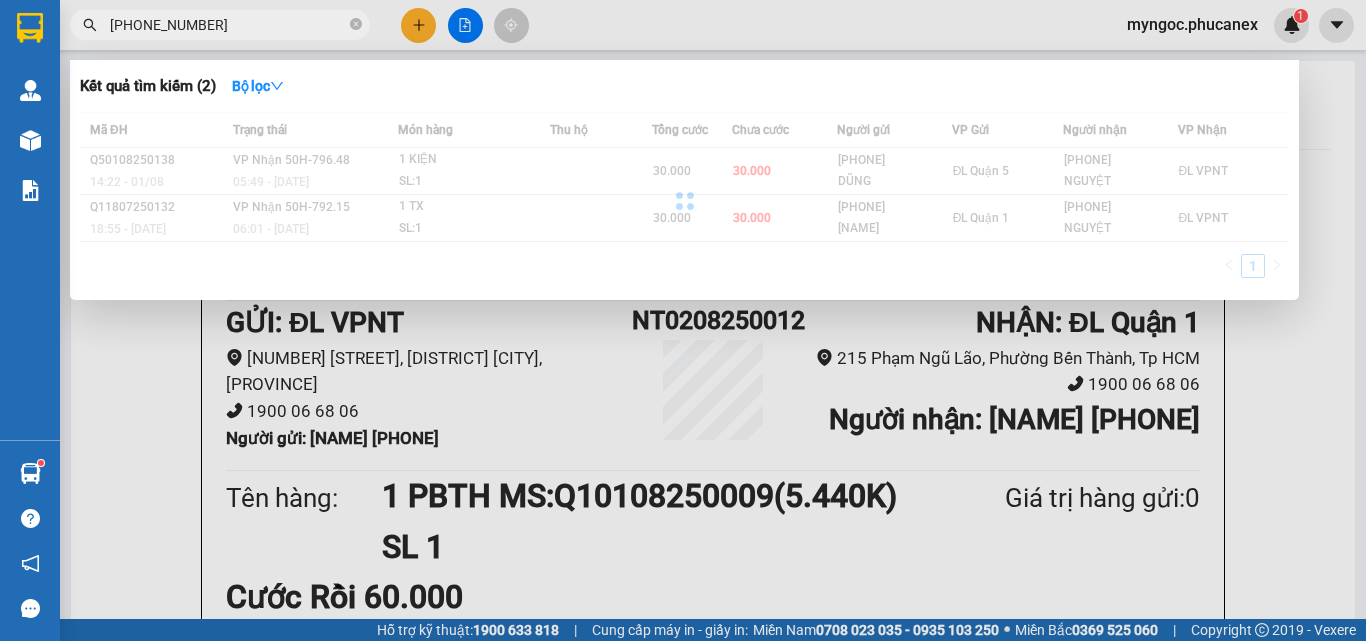 click on "[PHONE_NUMBER]" at bounding box center (220, 25) 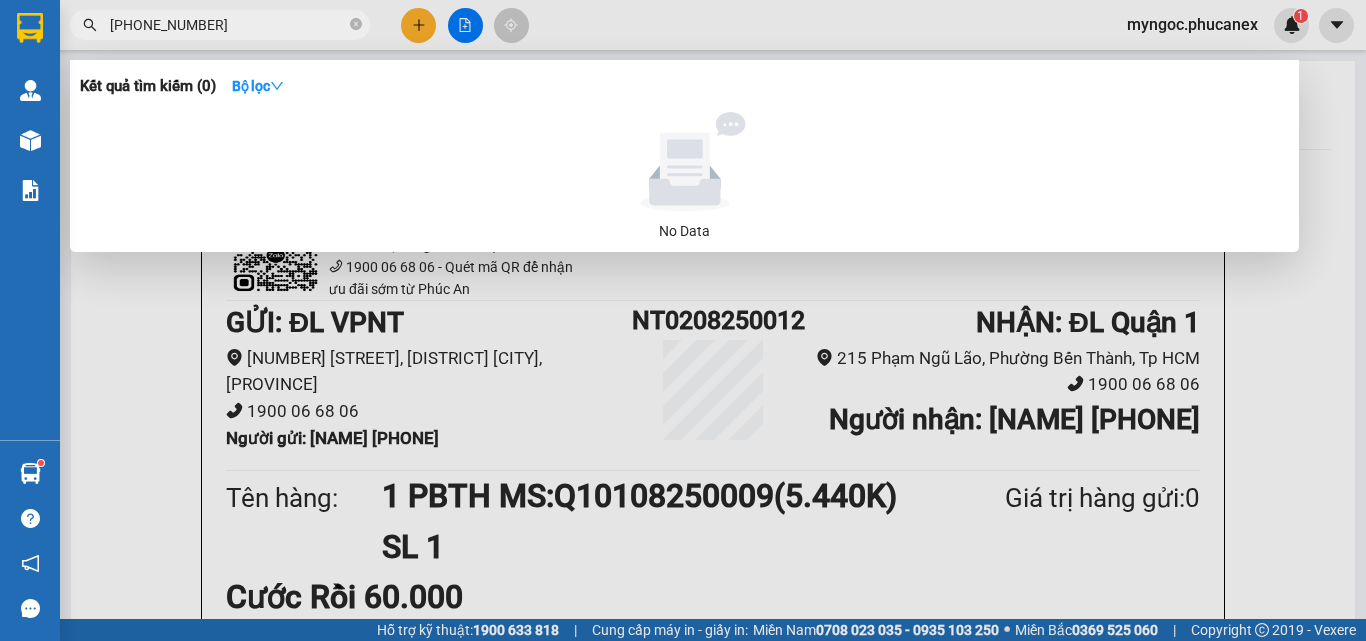 click on "[PHONE_NUMBER]" at bounding box center (228, 25) 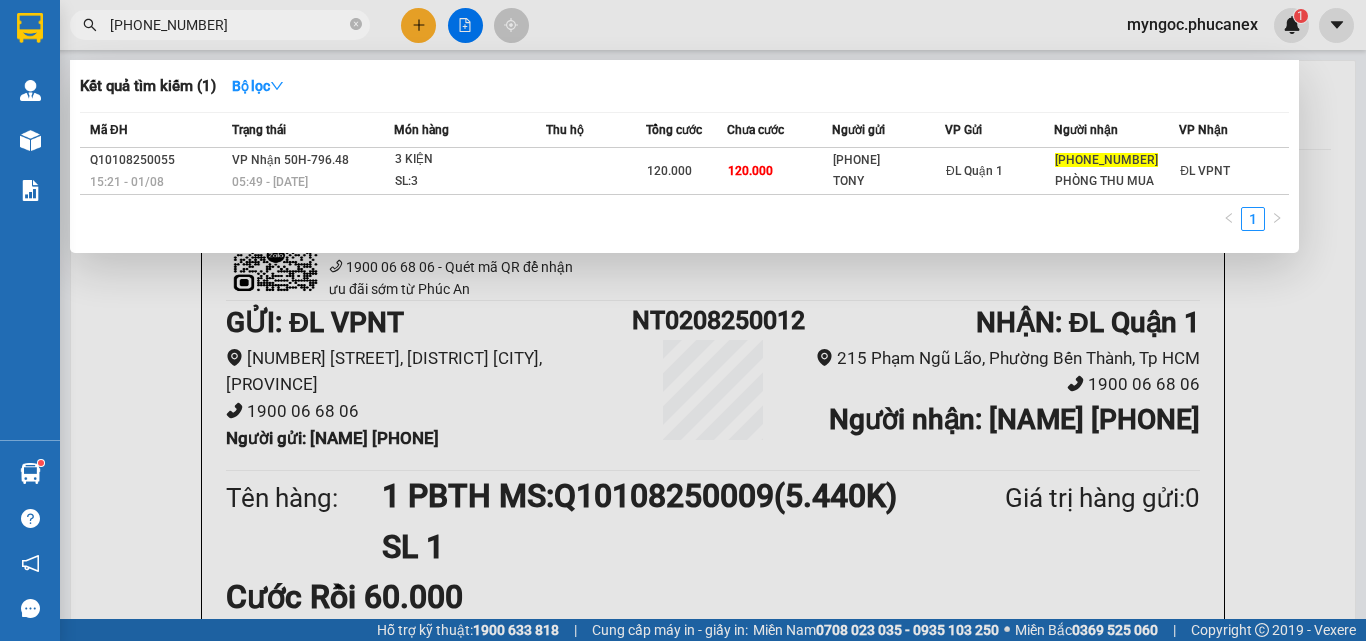 type on "[PHONE_NUMBER]" 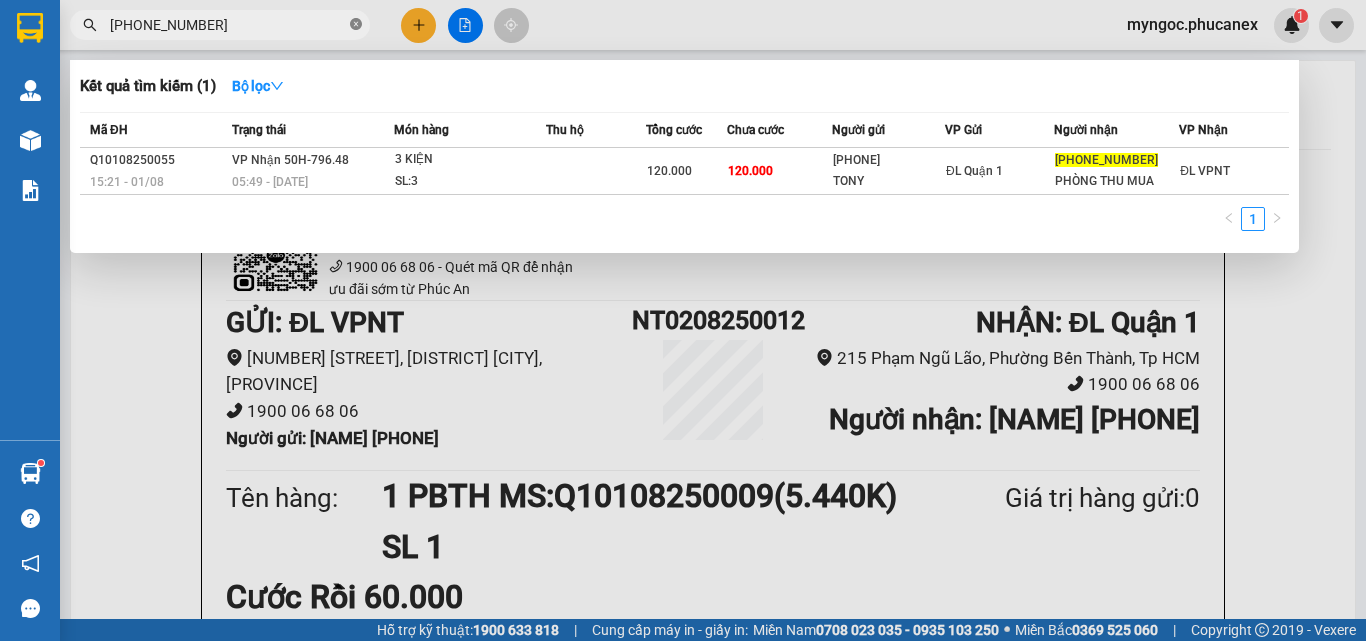 click at bounding box center [356, 25] 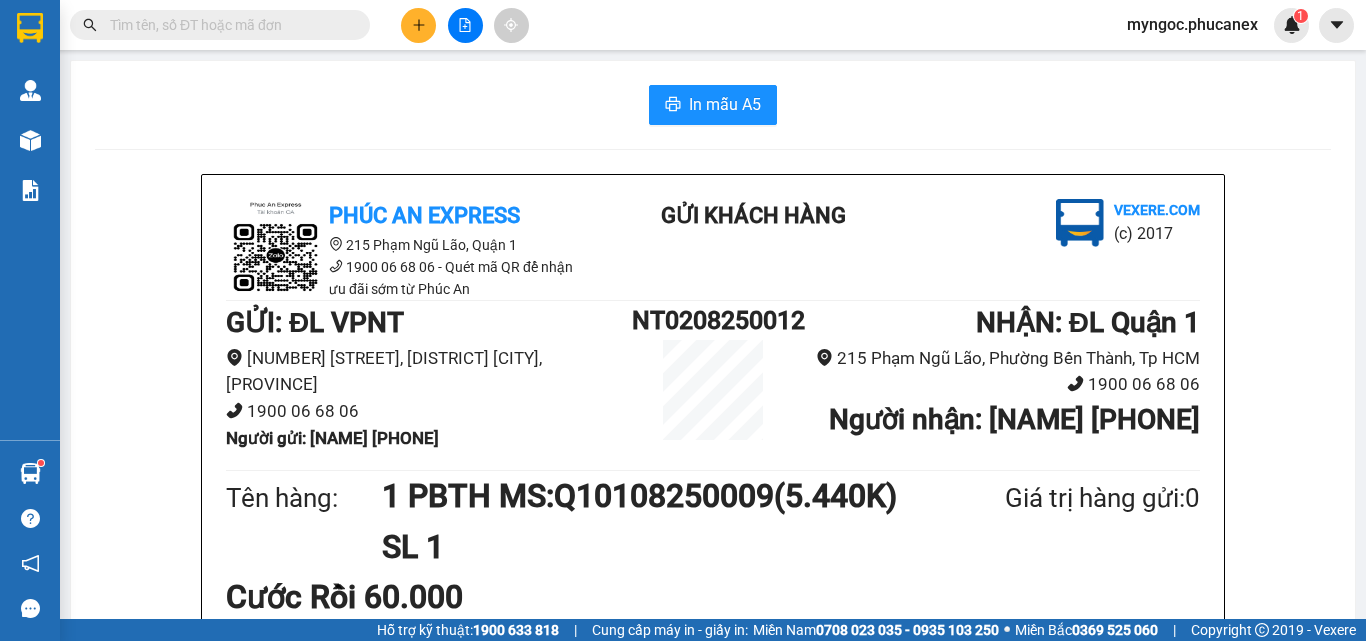 click at bounding box center [228, 25] 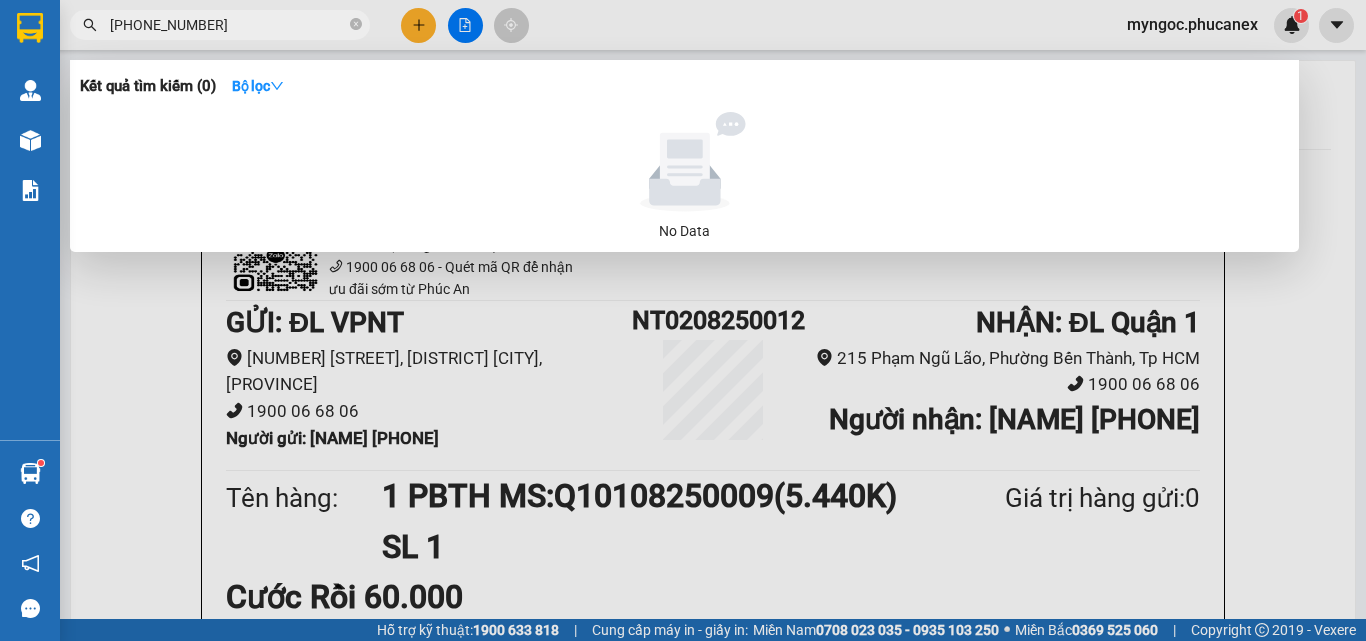 click on "[PHONE_NUMBER]" at bounding box center (220, 25) 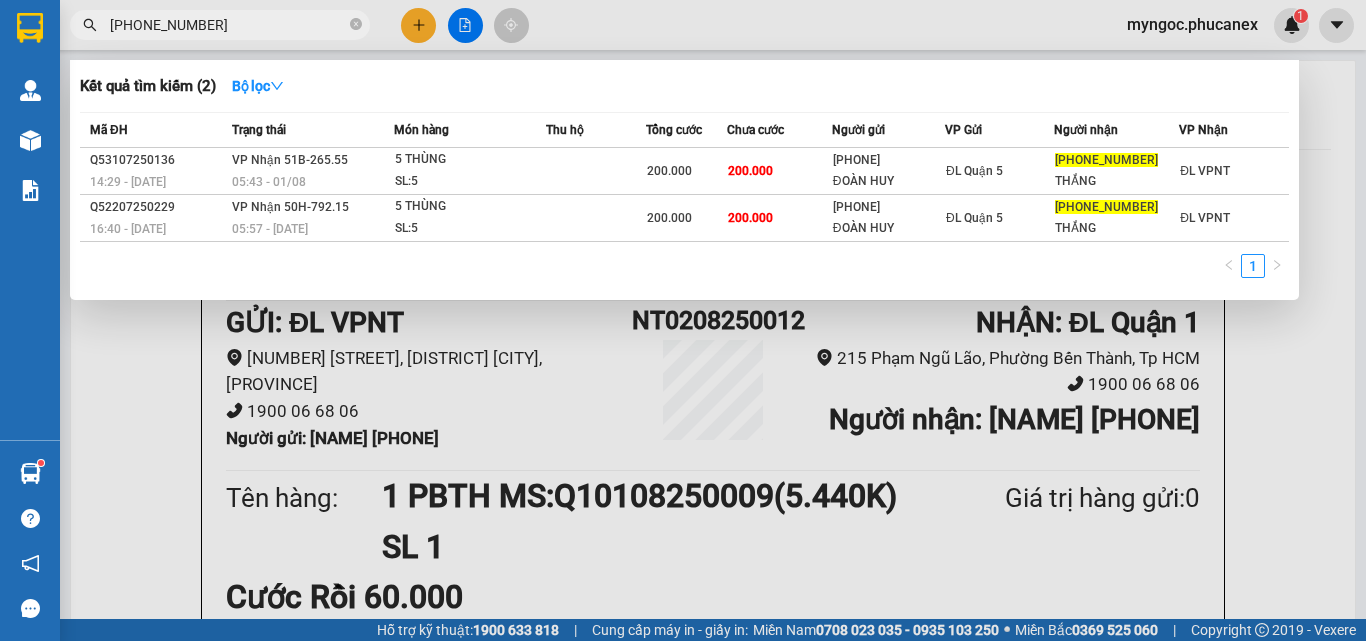 type on "[PHONE_NUMBER]" 